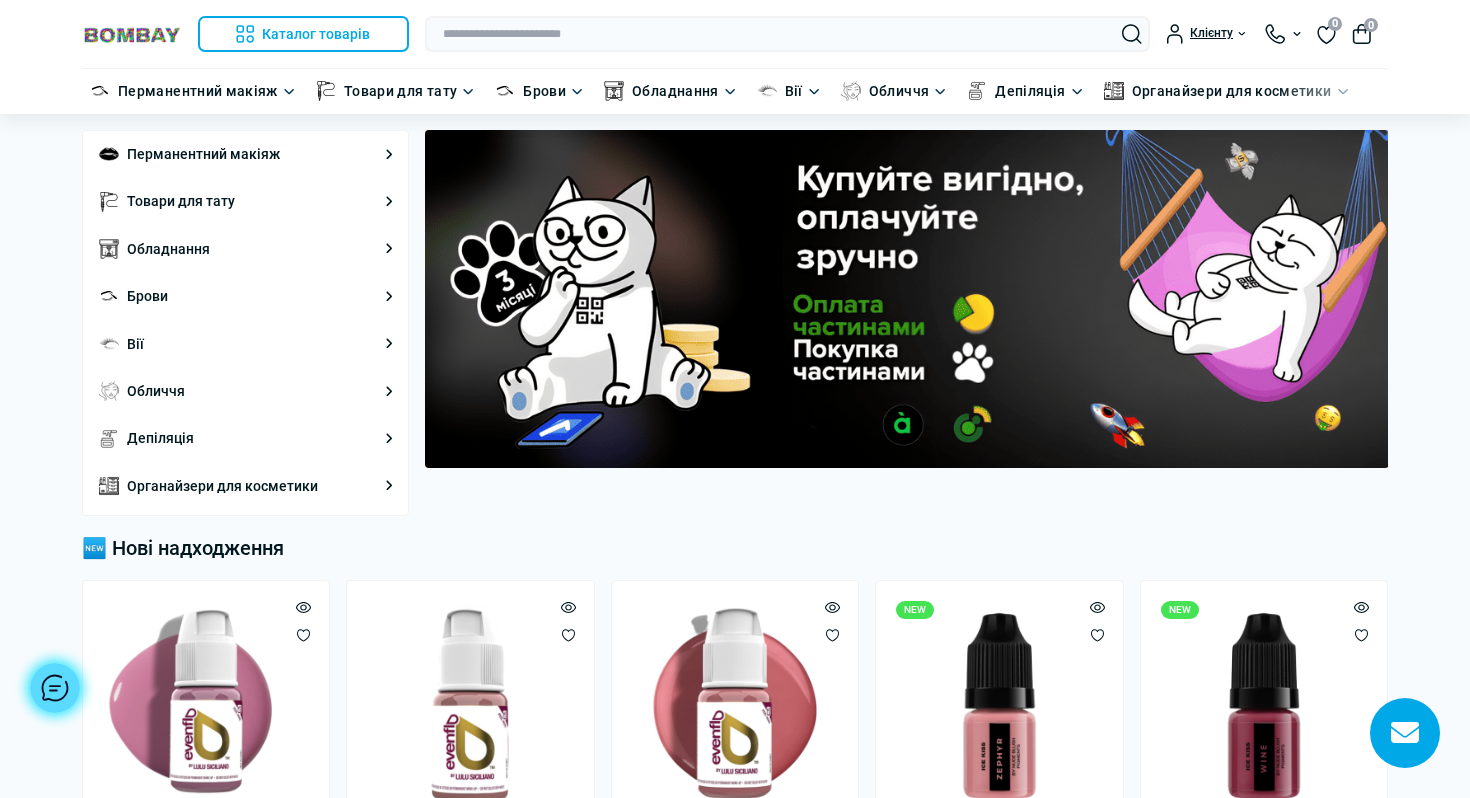 scroll, scrollTop: 0, scrollLeft: 0, axis: both 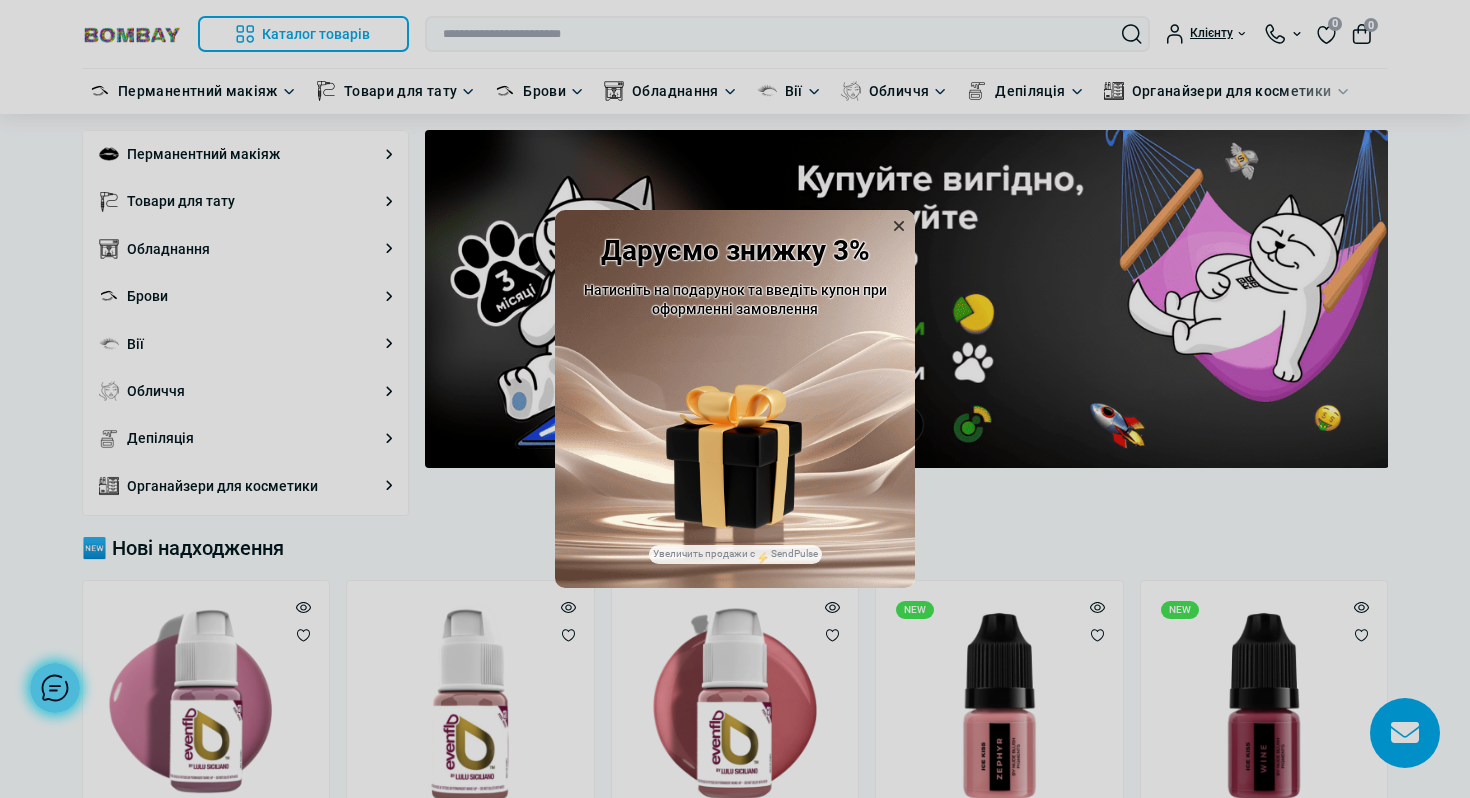 click 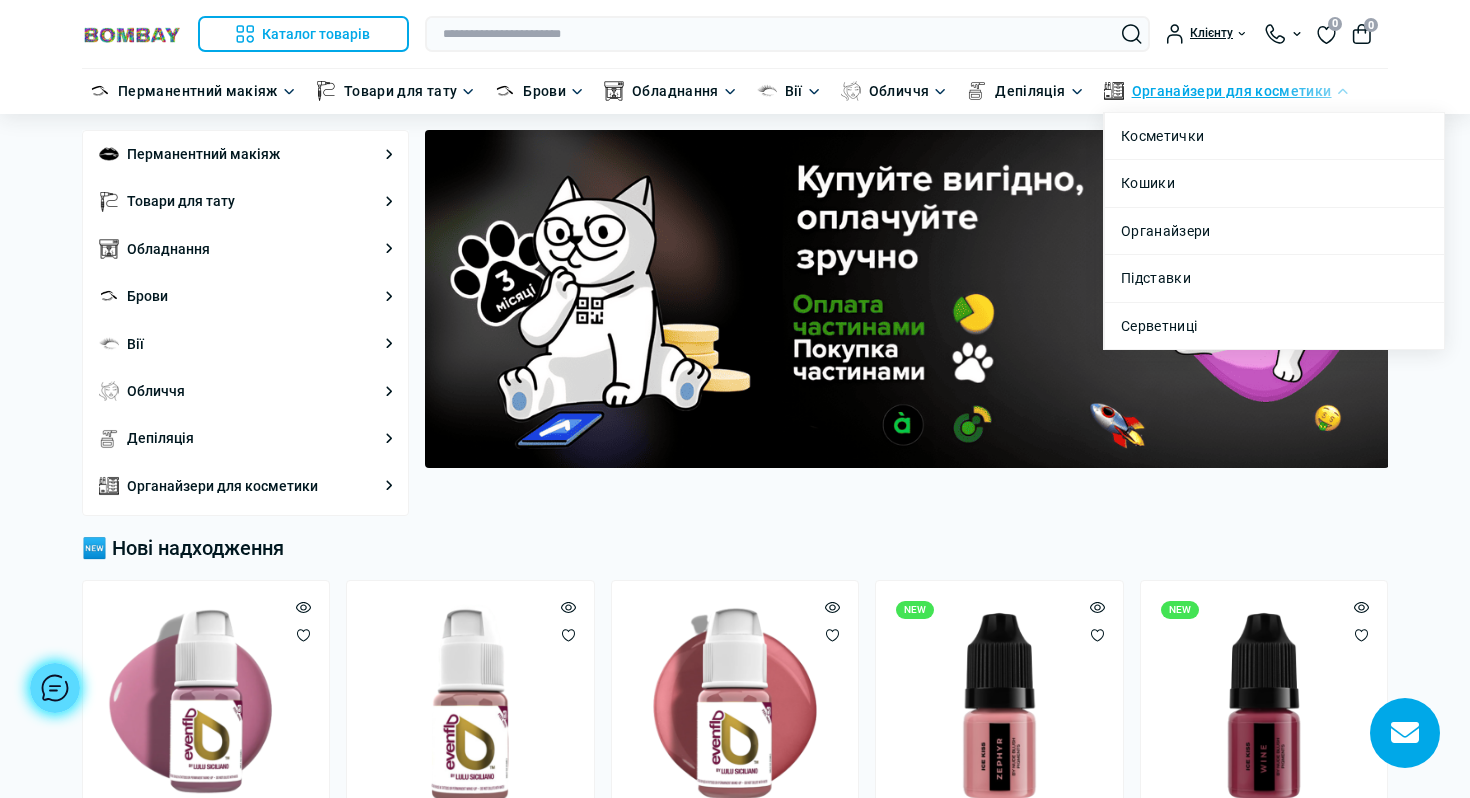 click on "Органайзери для косметики" at bounding box center [1232, 91] 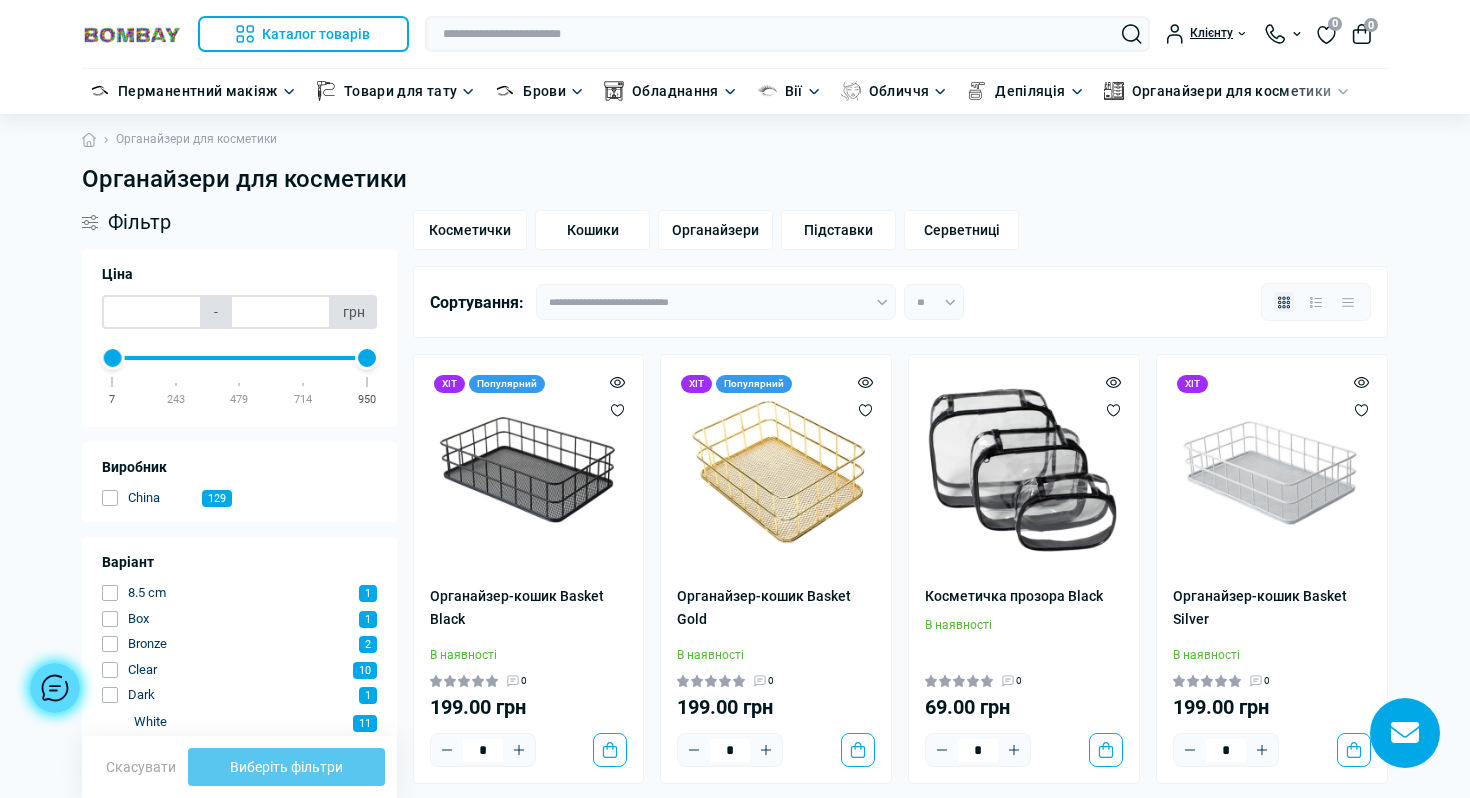 scroll, scrollTop: 0, scrollLeft: 0, axis: both 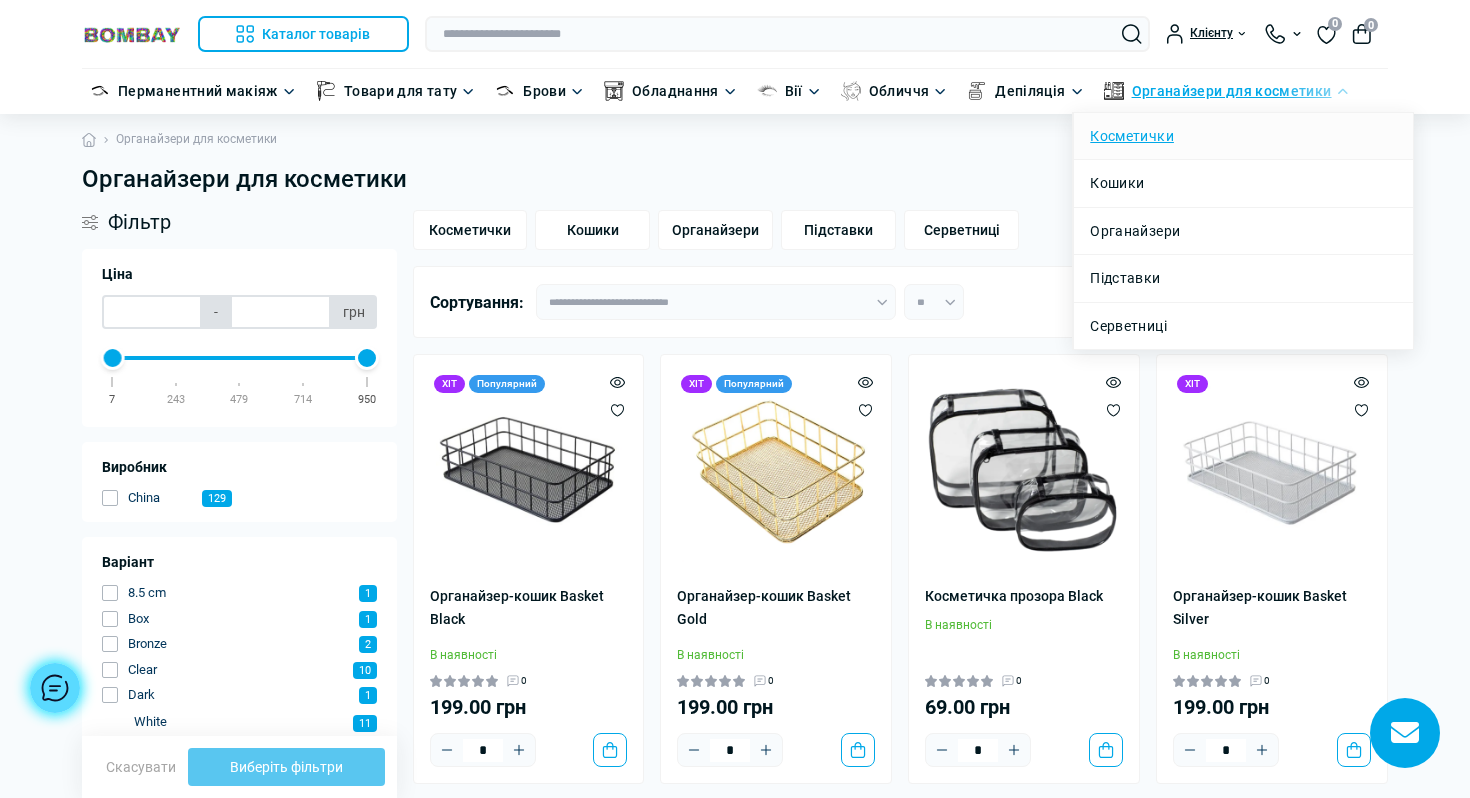 click on "Косметички" at bounding box center [1132, 136] 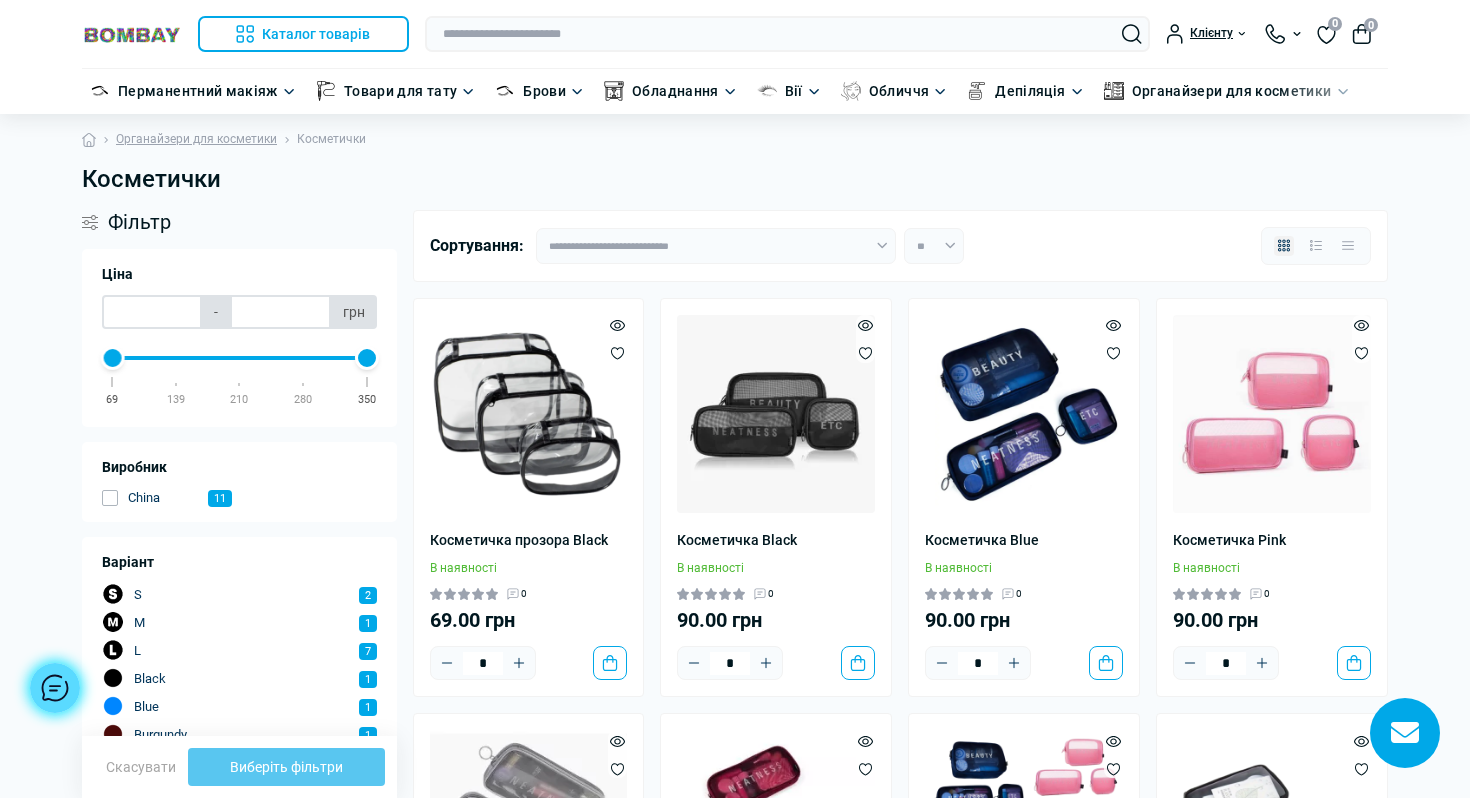 scroll, scrollTop: 0, scrollLeft: 0, axis: both 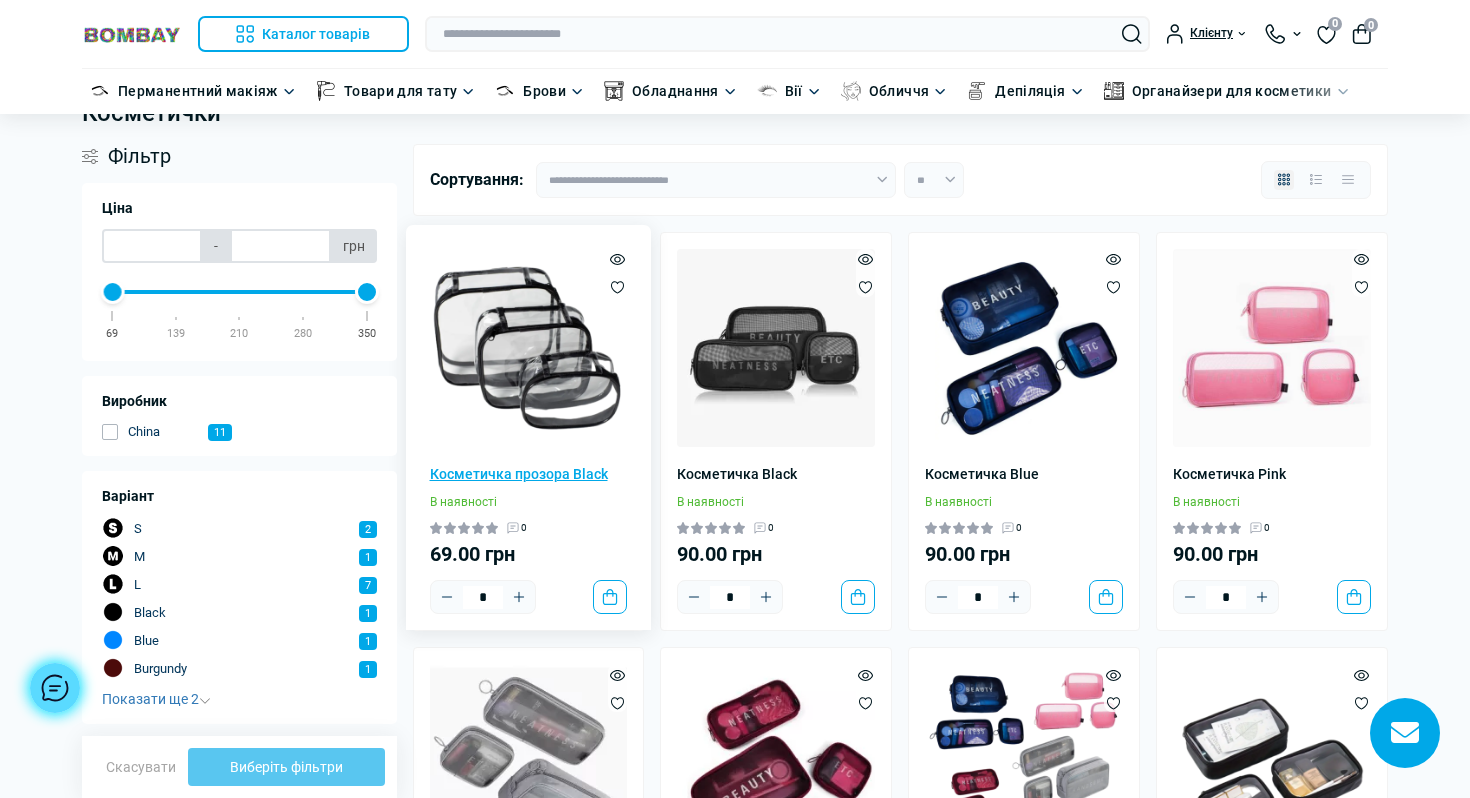 click on "Косметичка прозора Black" at bounding box center (529, 474) 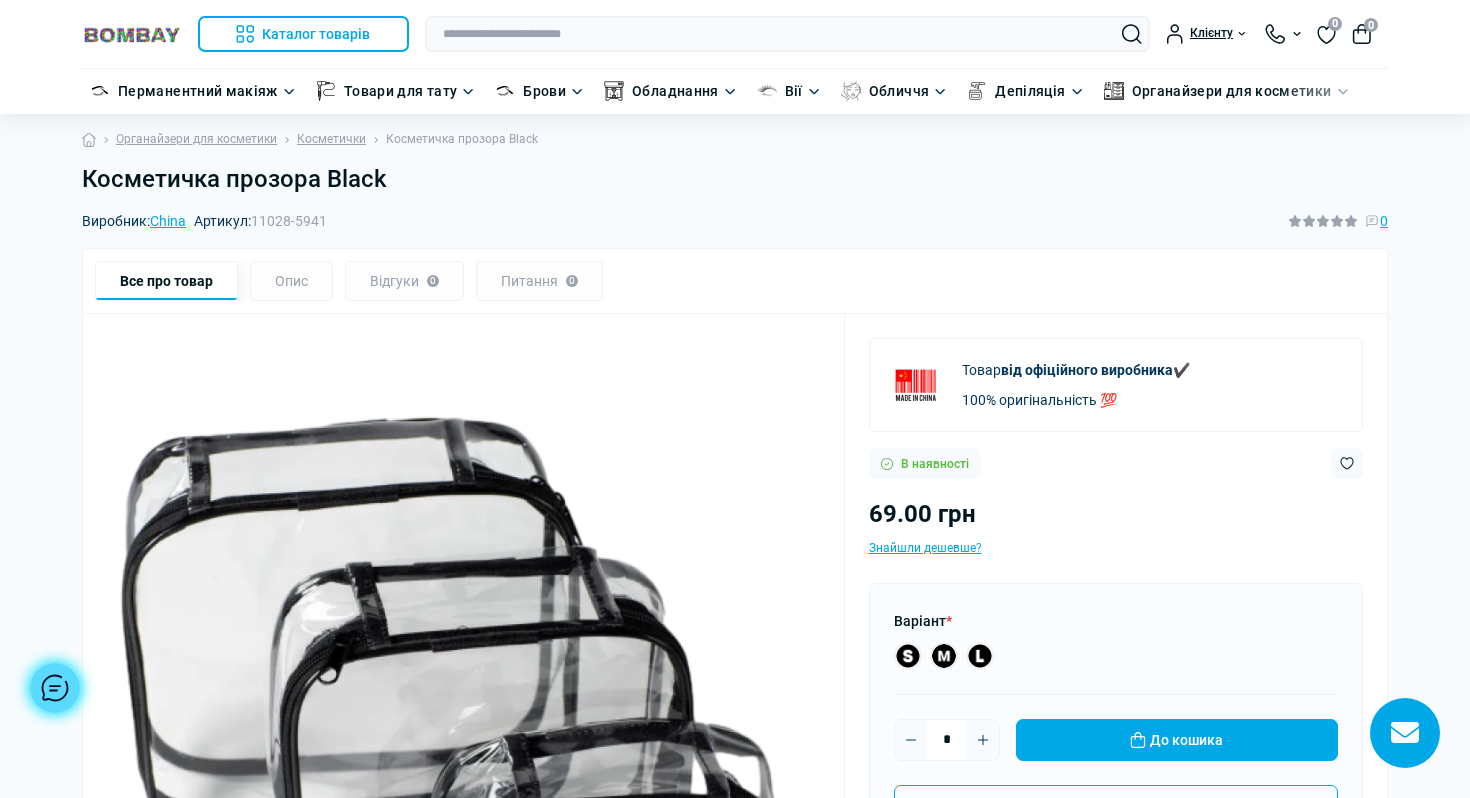 scroll, scrollTop: 0, scrollLeft: 0, axis: both 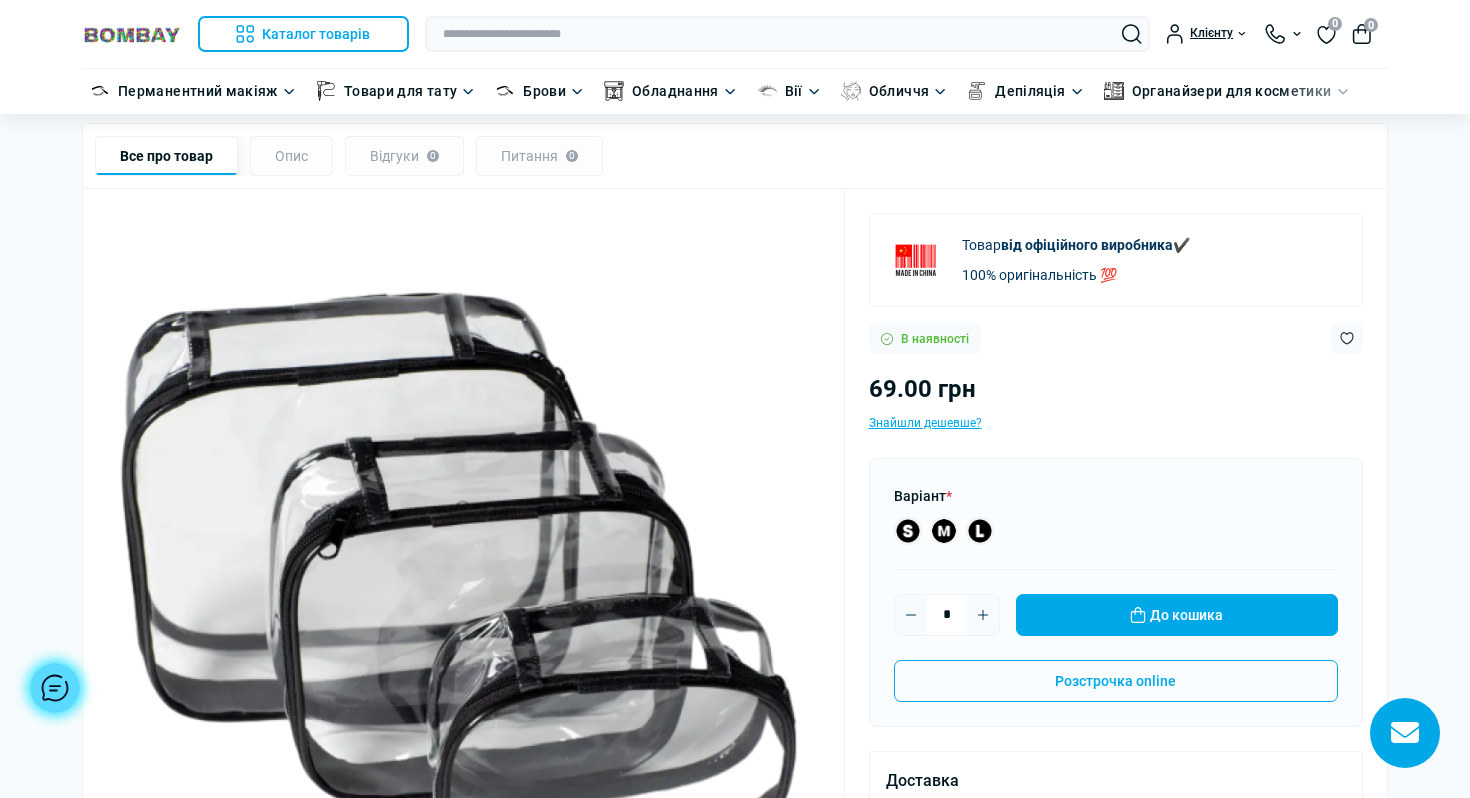 click at bounding box center [908, 531] 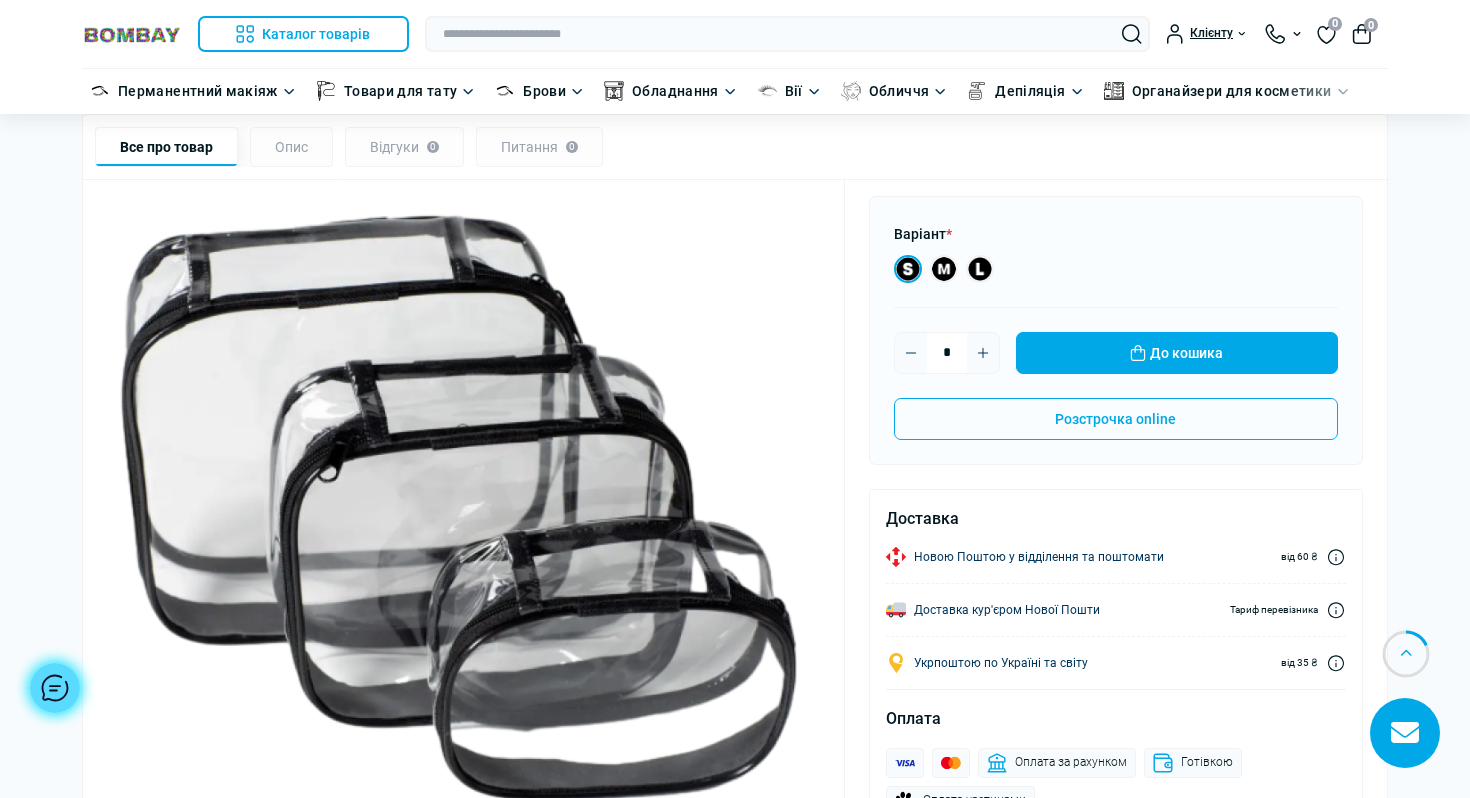 scroll, scrollTop: 384, scrollLeft: 0, axis: vertical 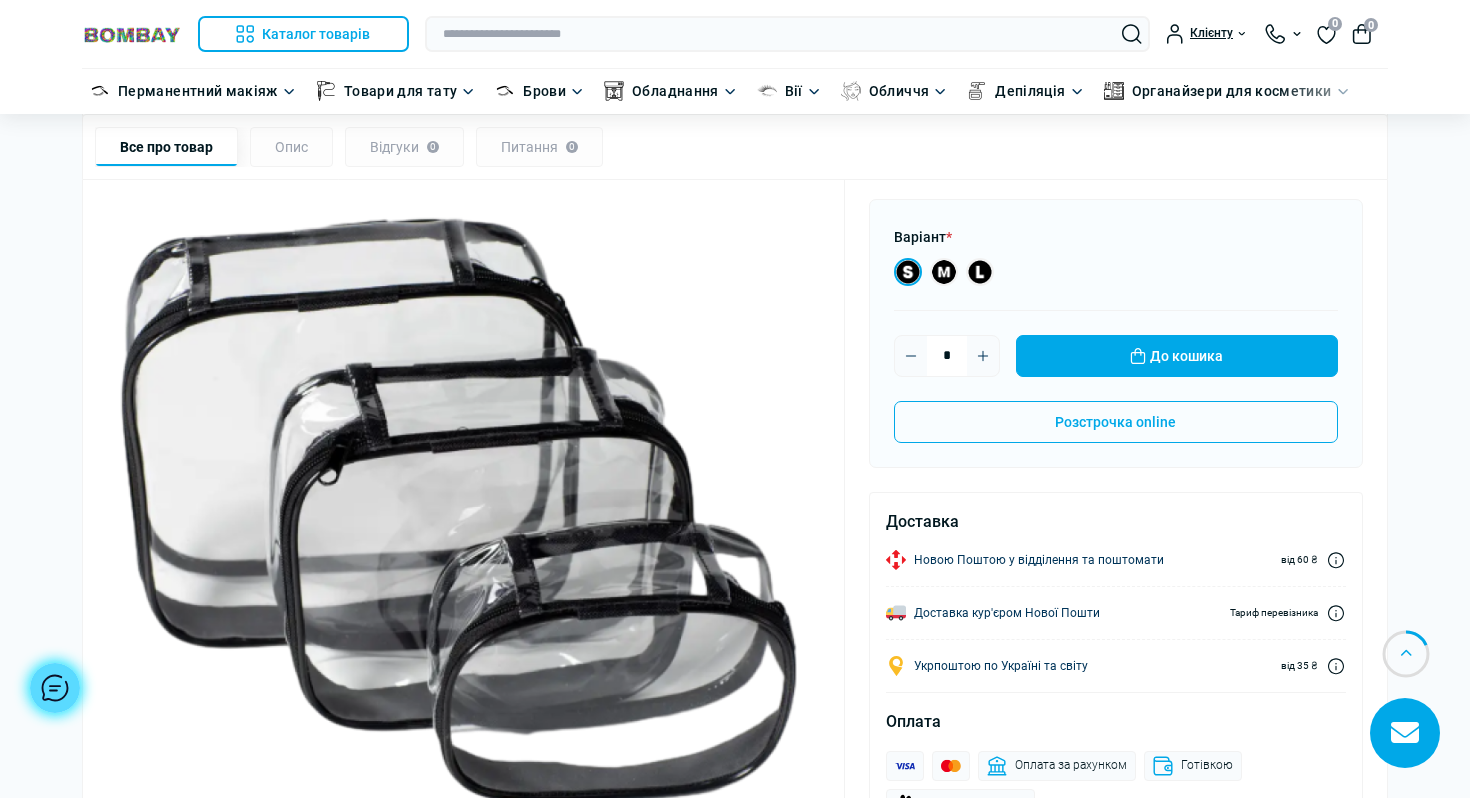 click 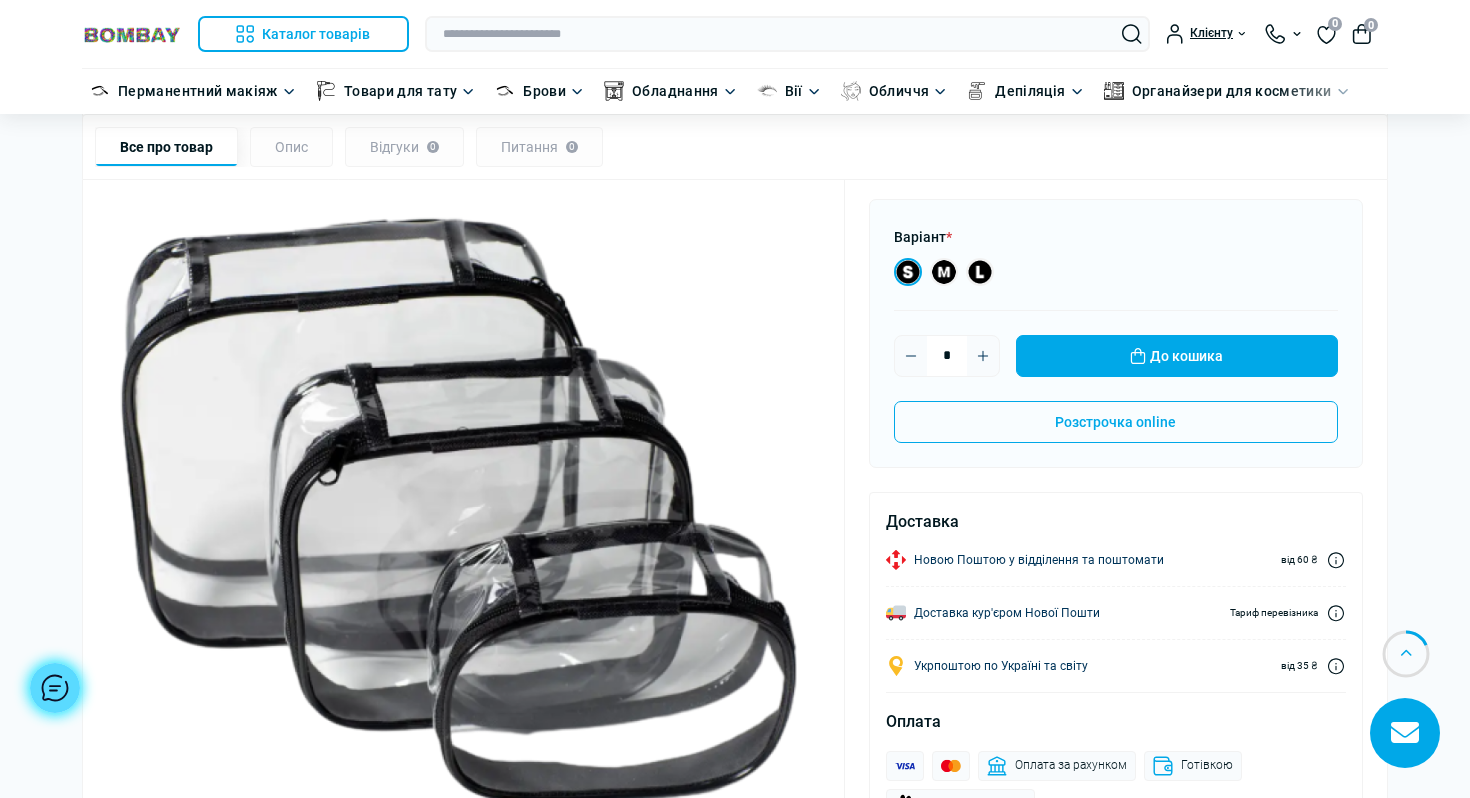 drag, startPoint x: 958, startPoint y: 353, endPoint x: 908, endPoint y: 353, distance: 50 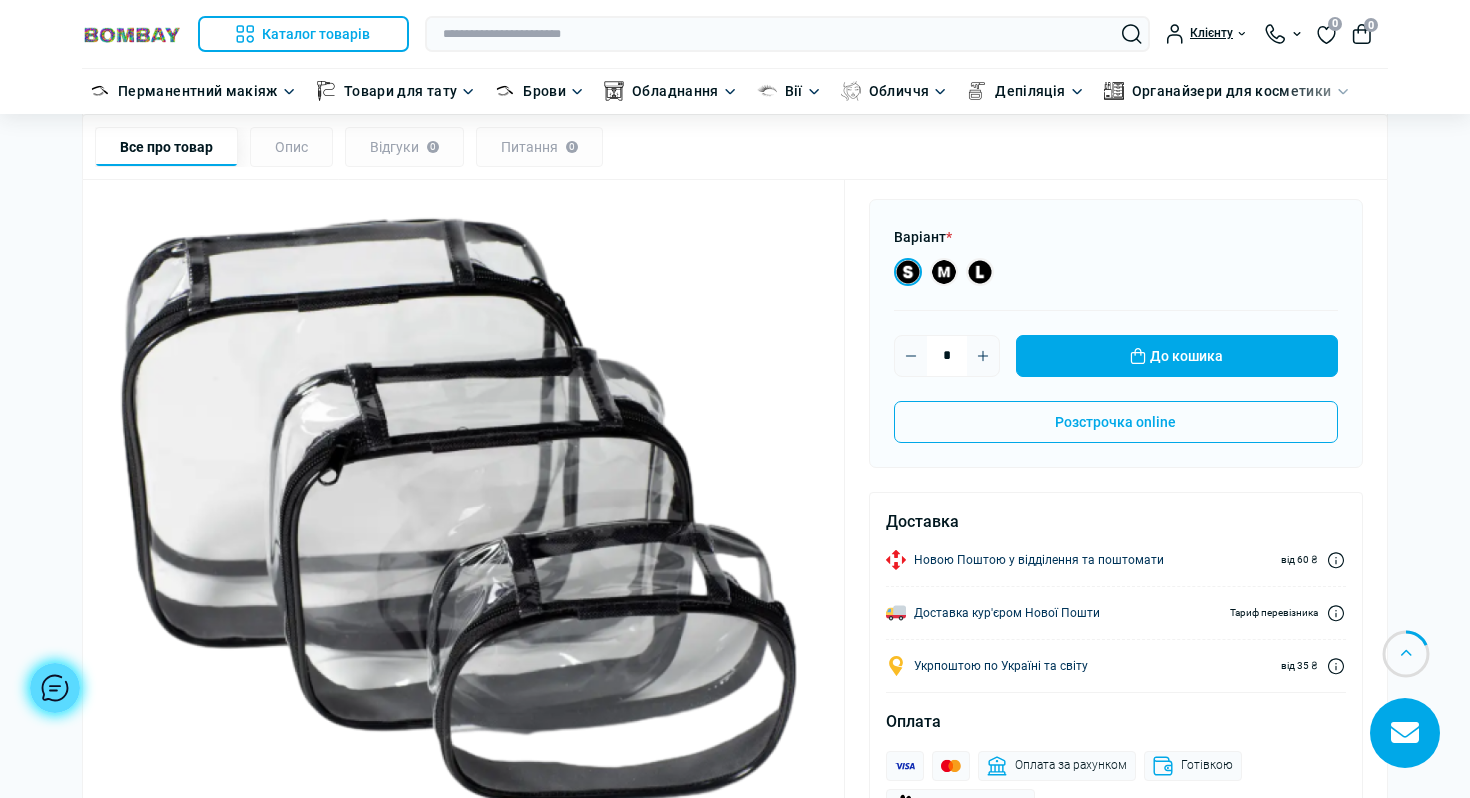click on "*" at bounding box center [947, 356] 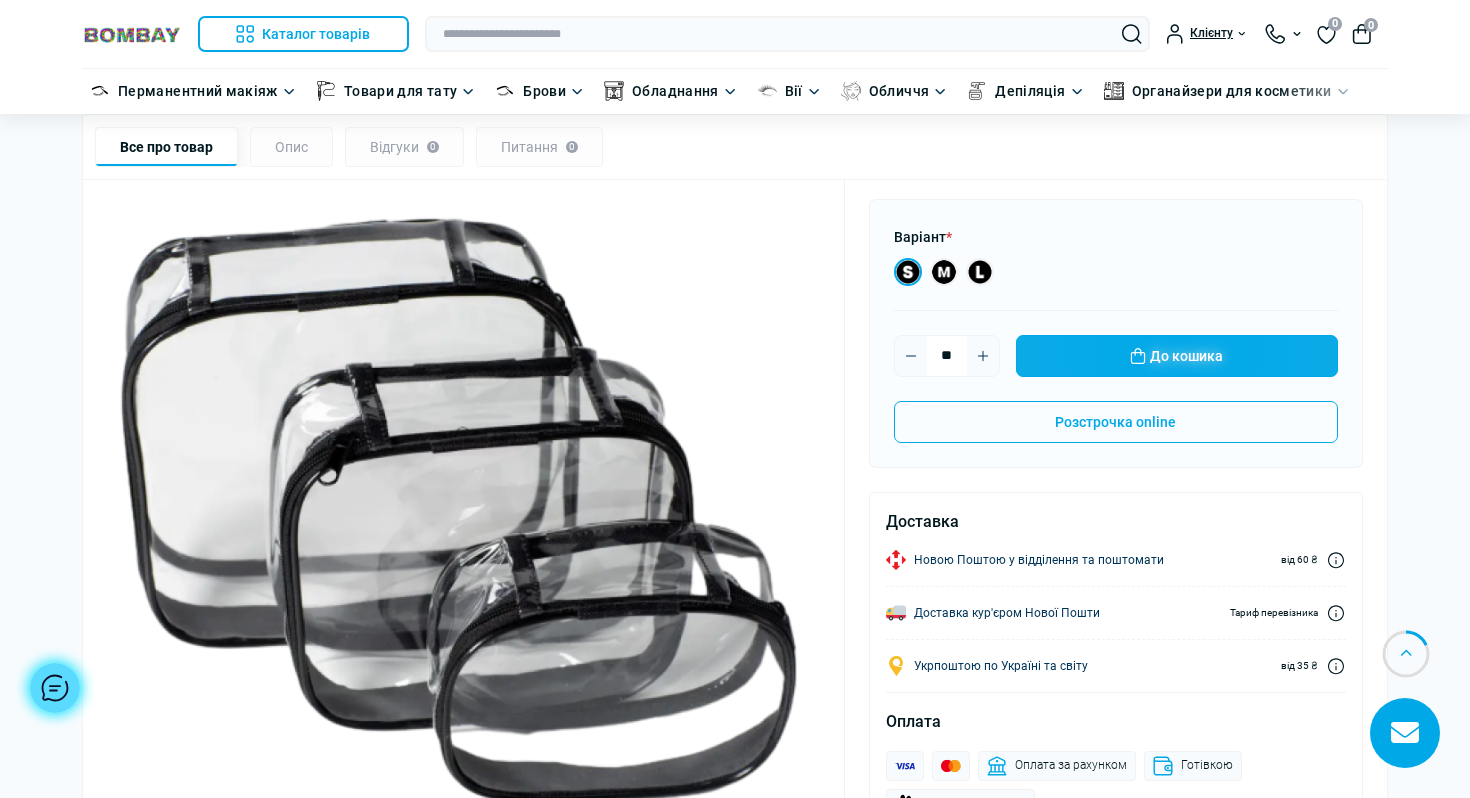 type on "**" 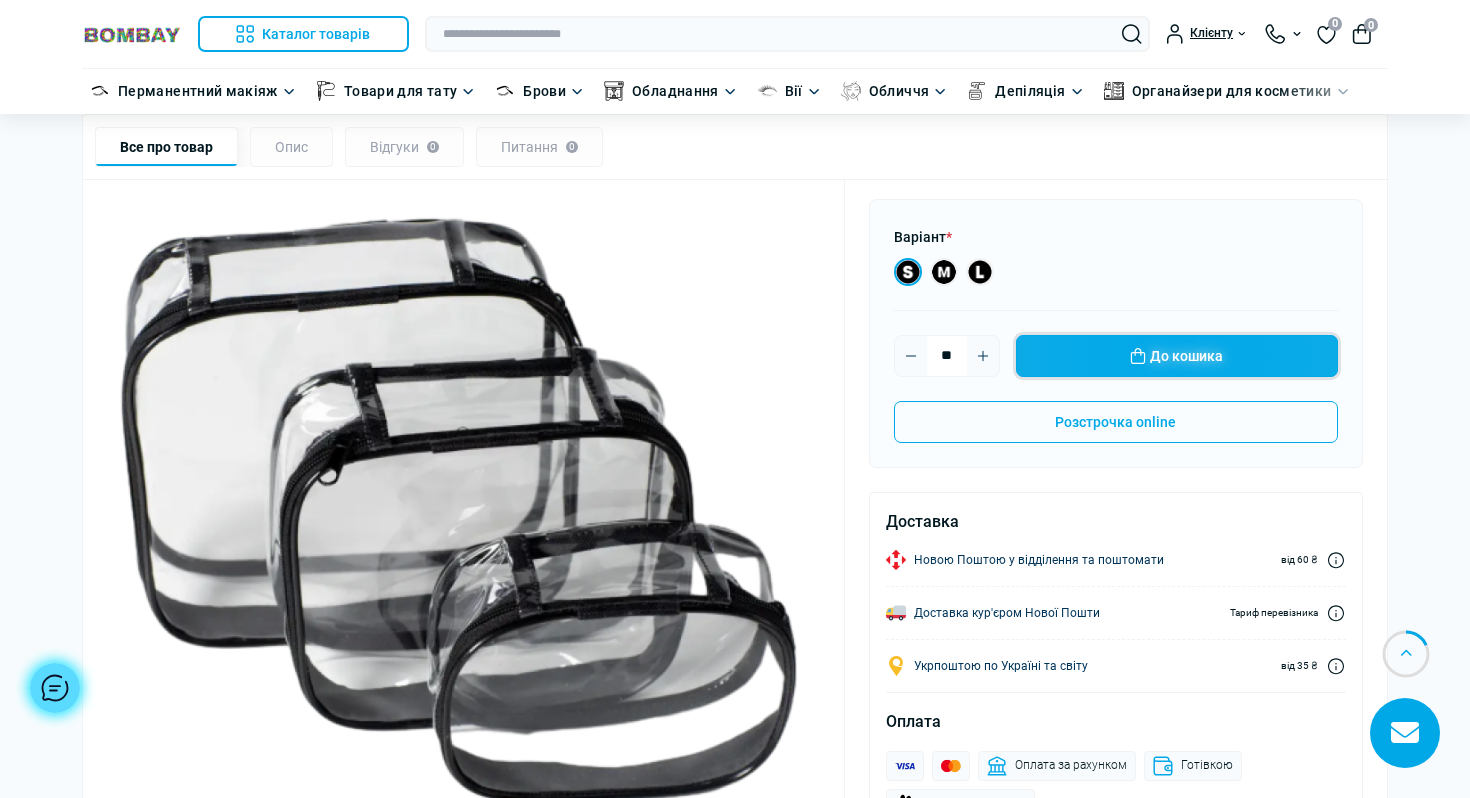 click on "До кошика" at bounding box center [1177, 356] 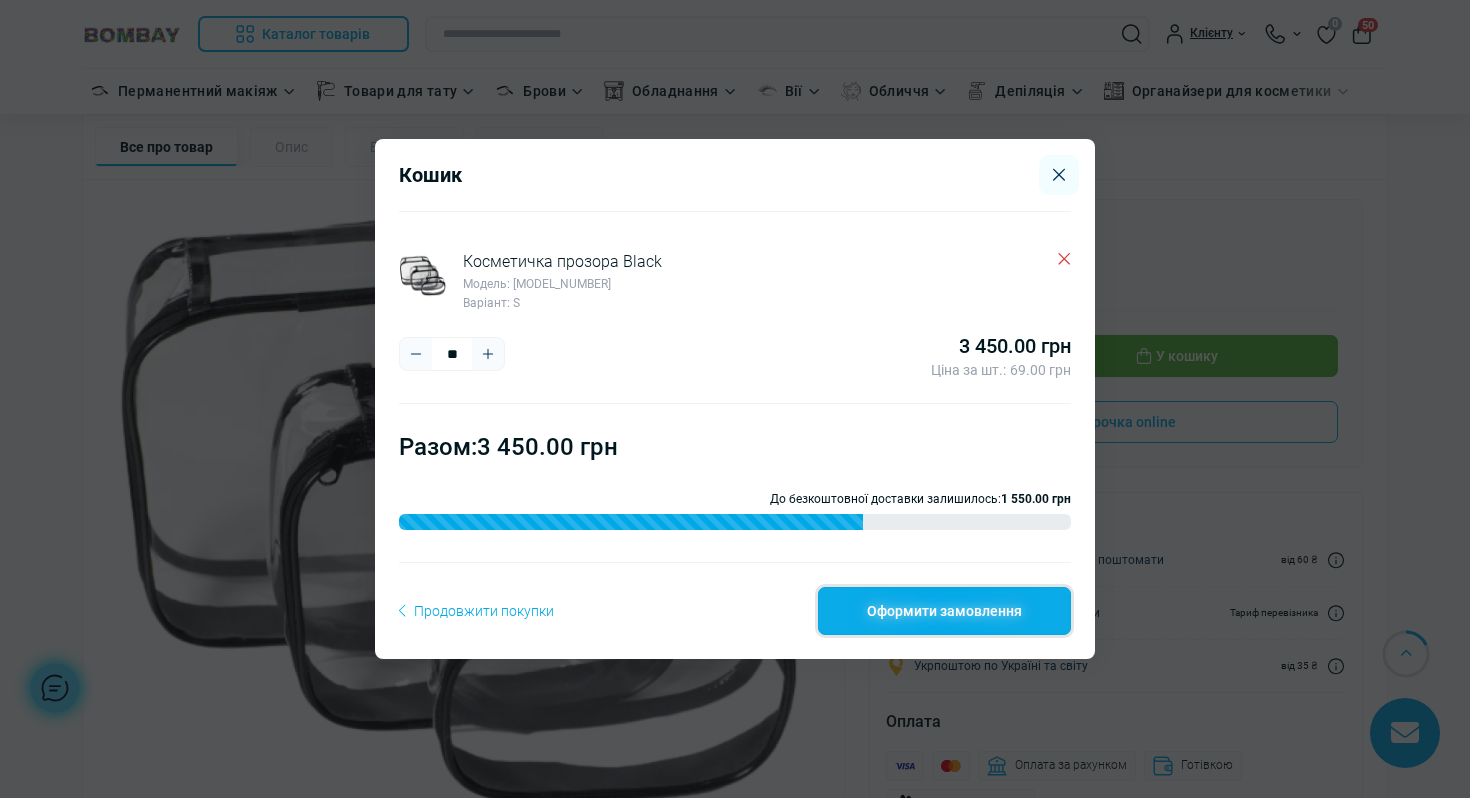 click on "Оформити замовлення" at bounding box center (944, 611) 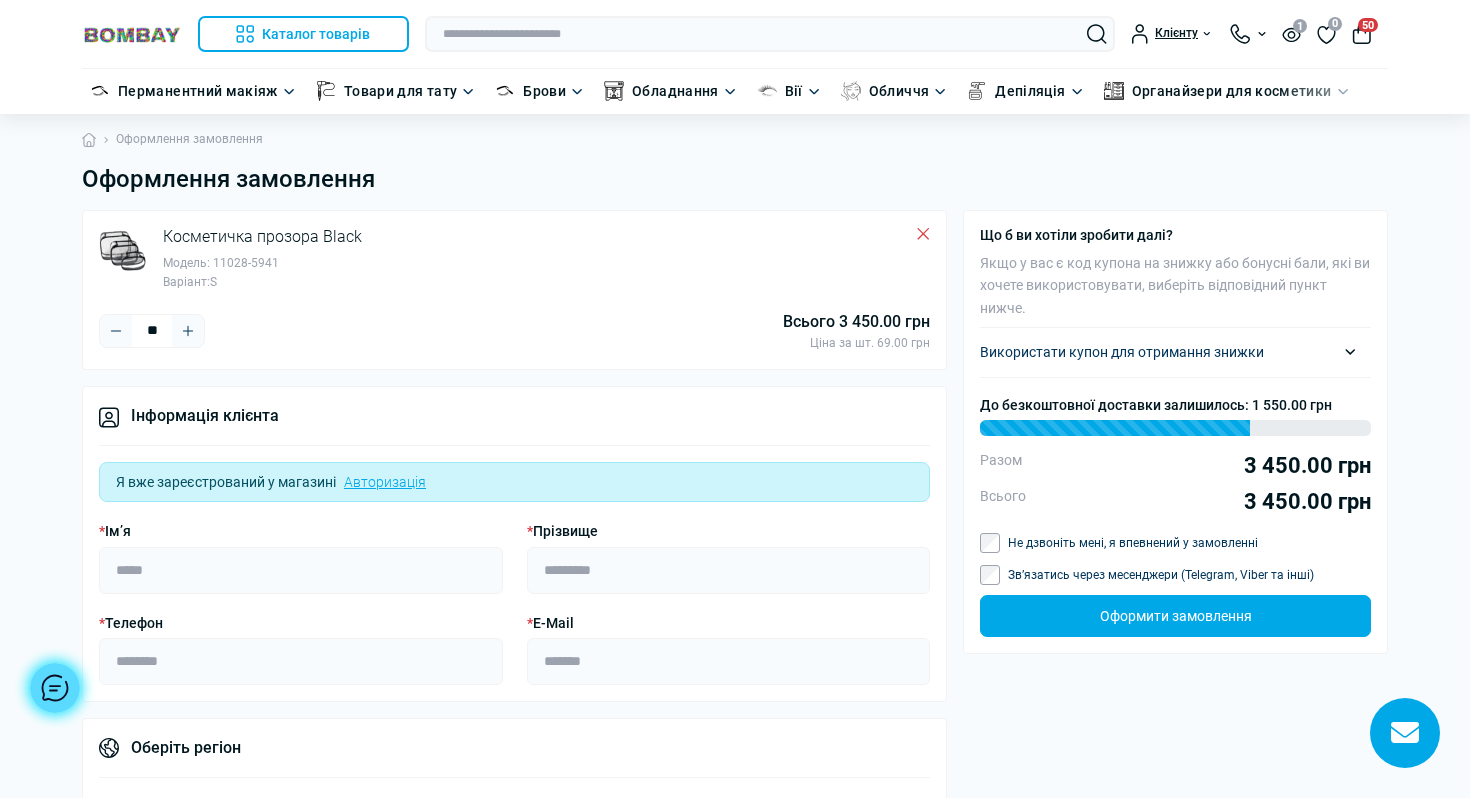 scroll, scrollTop: 0, scrollLeft: 0, axis: both 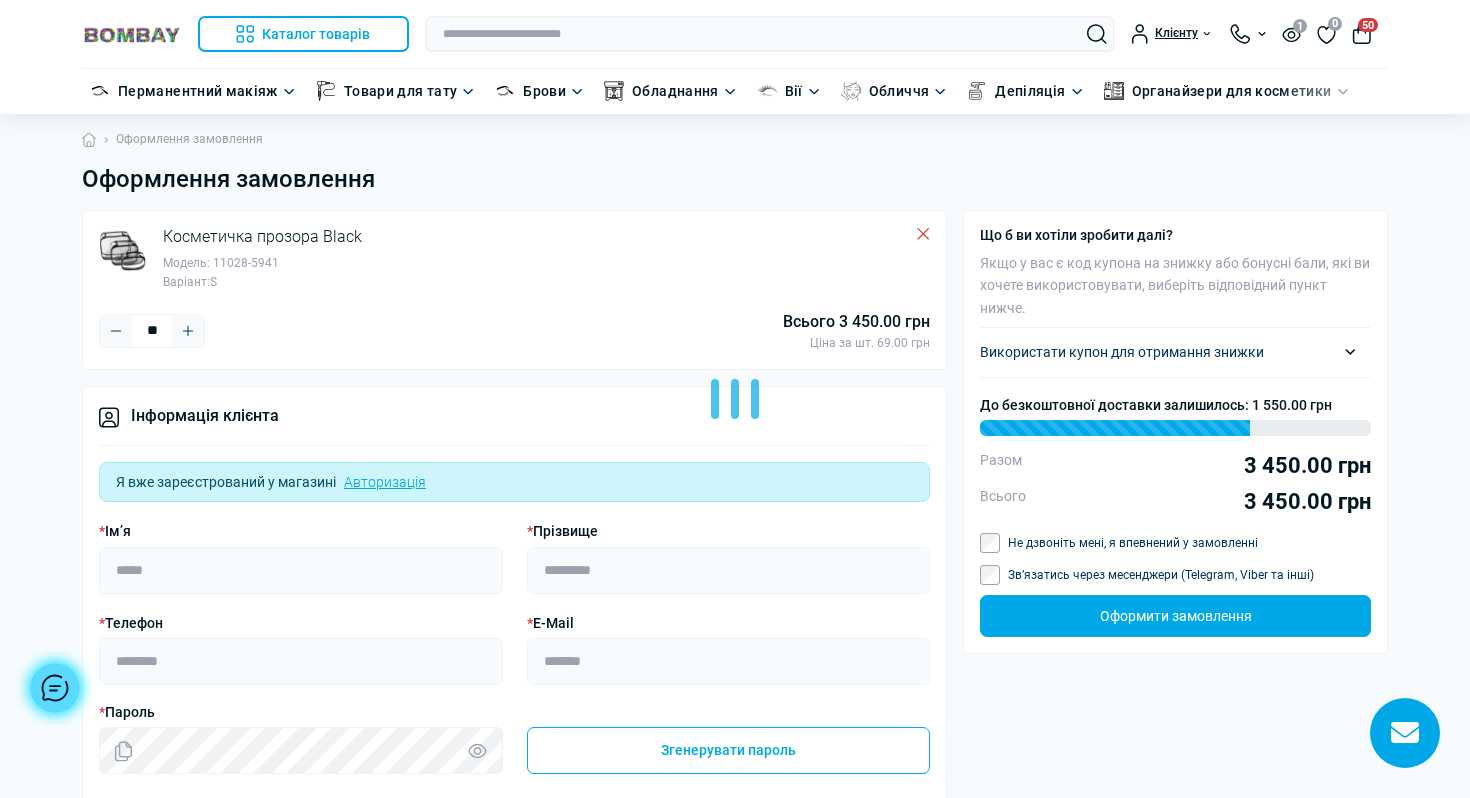 click at bounding box center (735, 399) 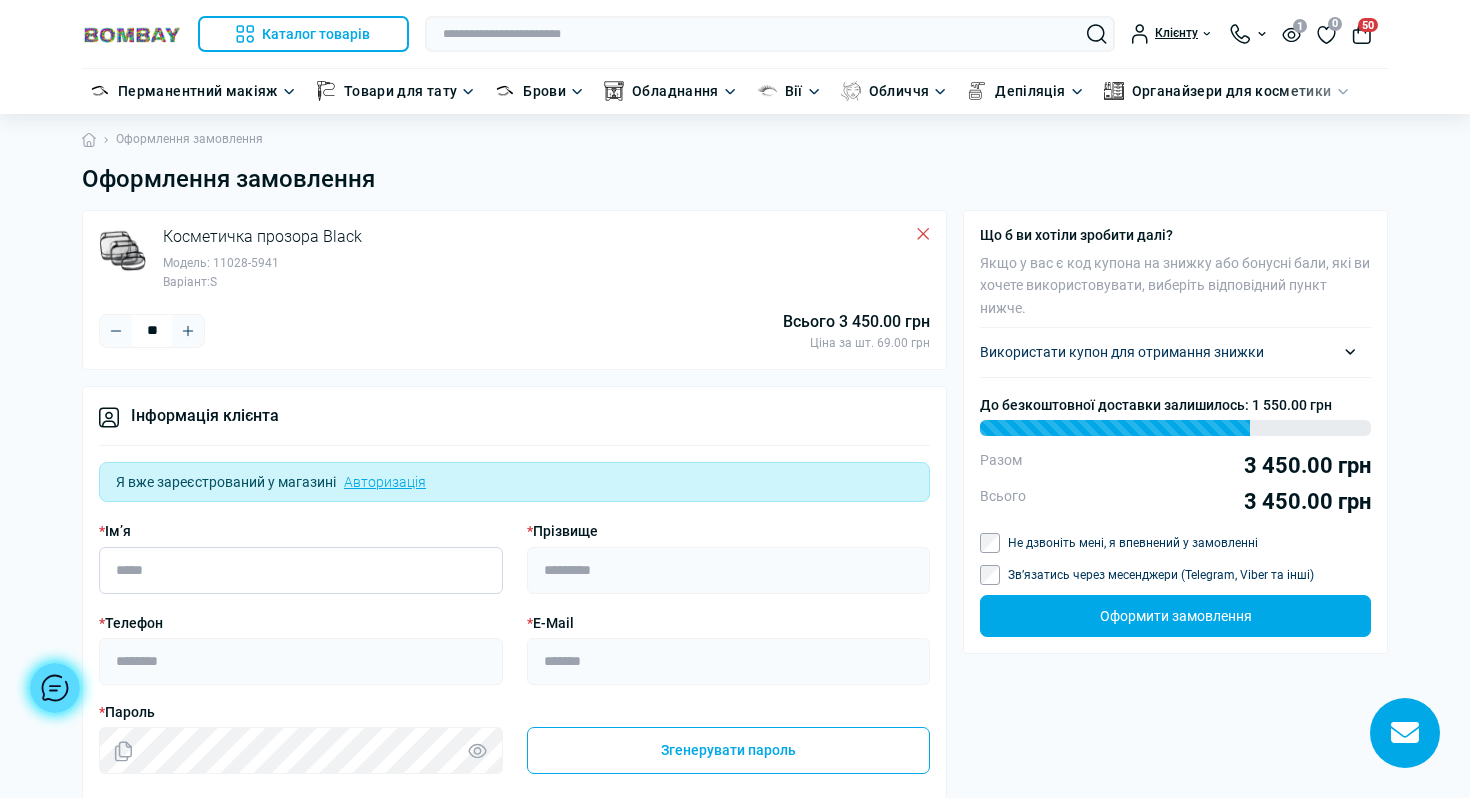click on "*                                     Ім’я" at bounding box center [301, 570] 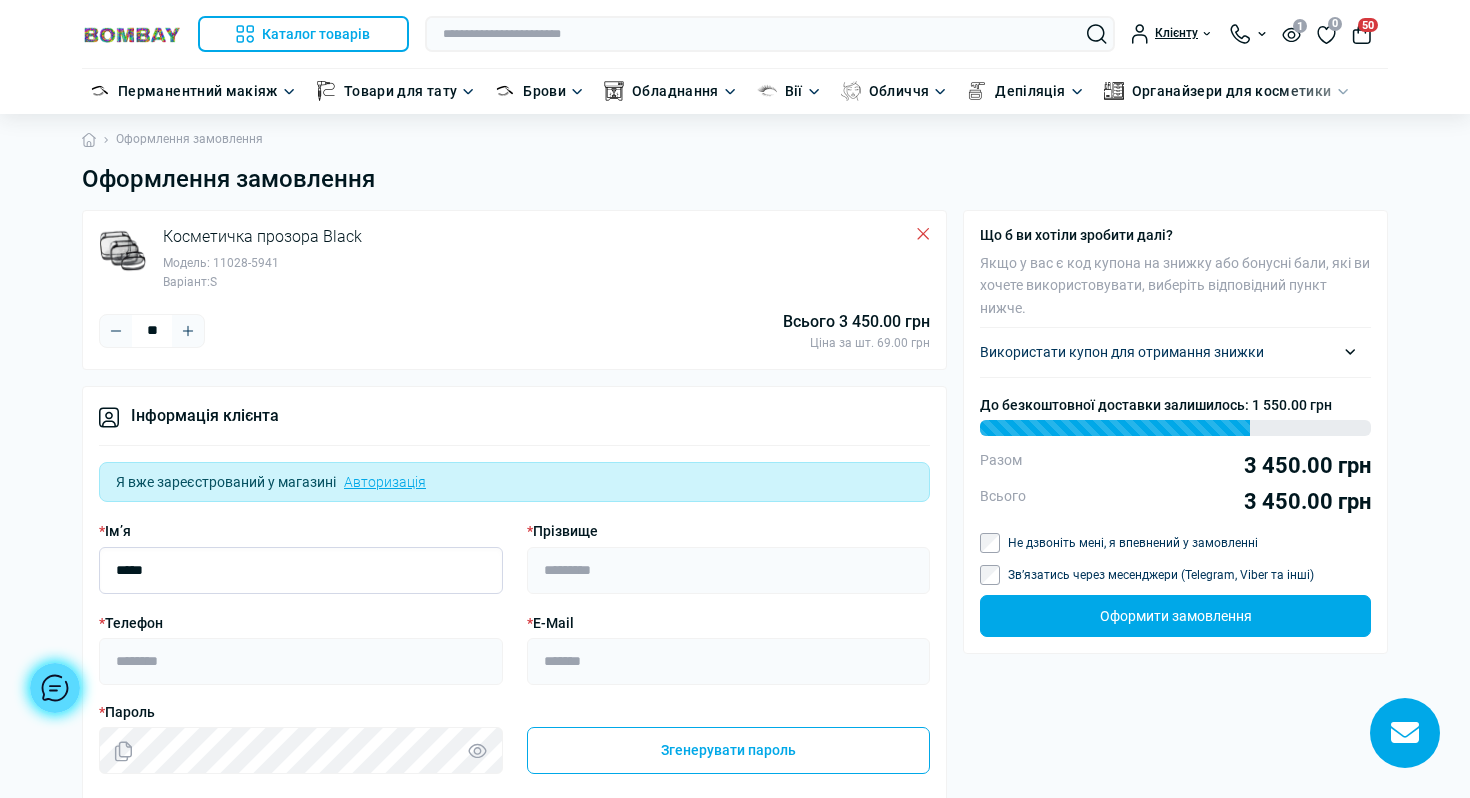 type on "*****" 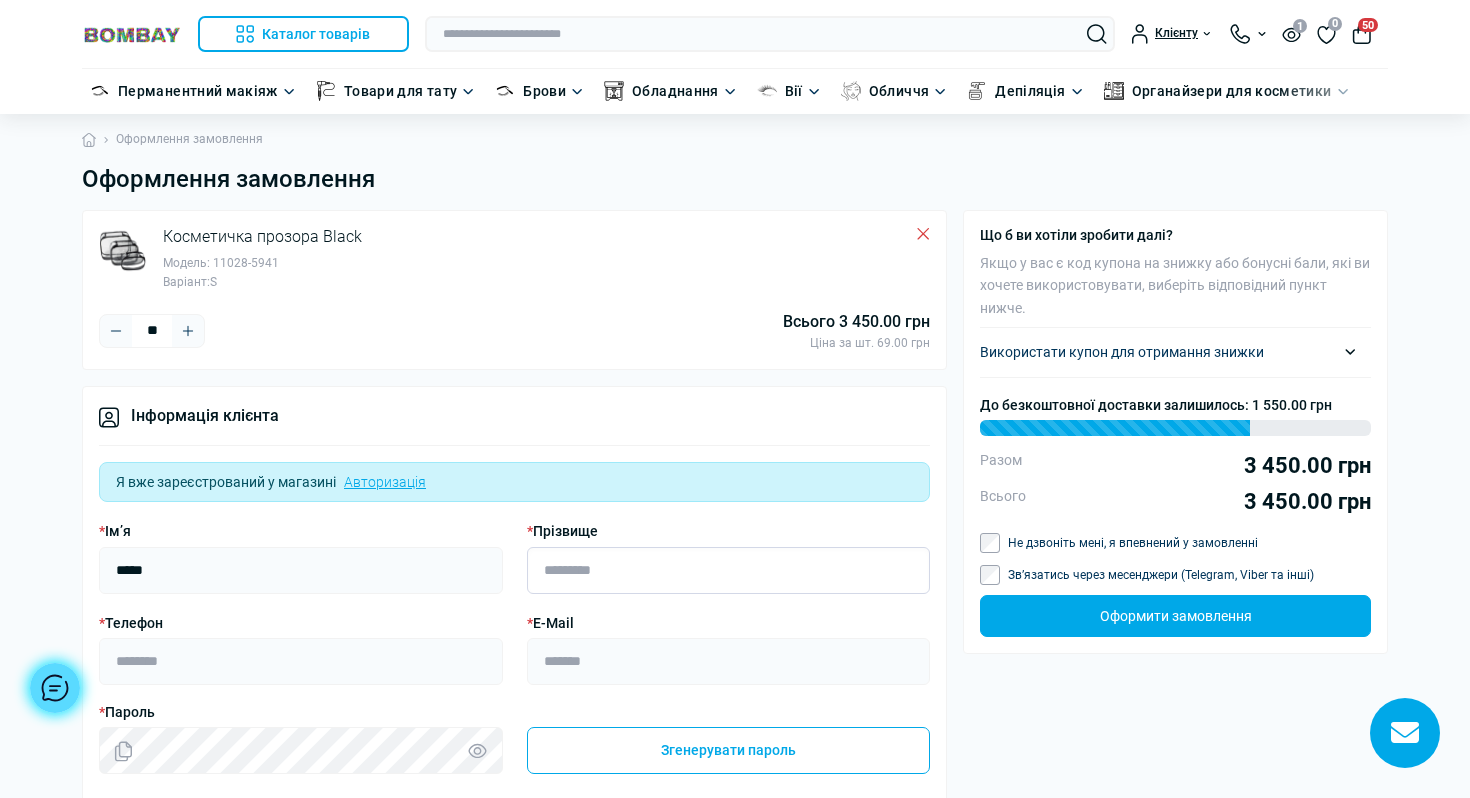 click on "*                                     Прізвище" at bounding box center (729, 570) 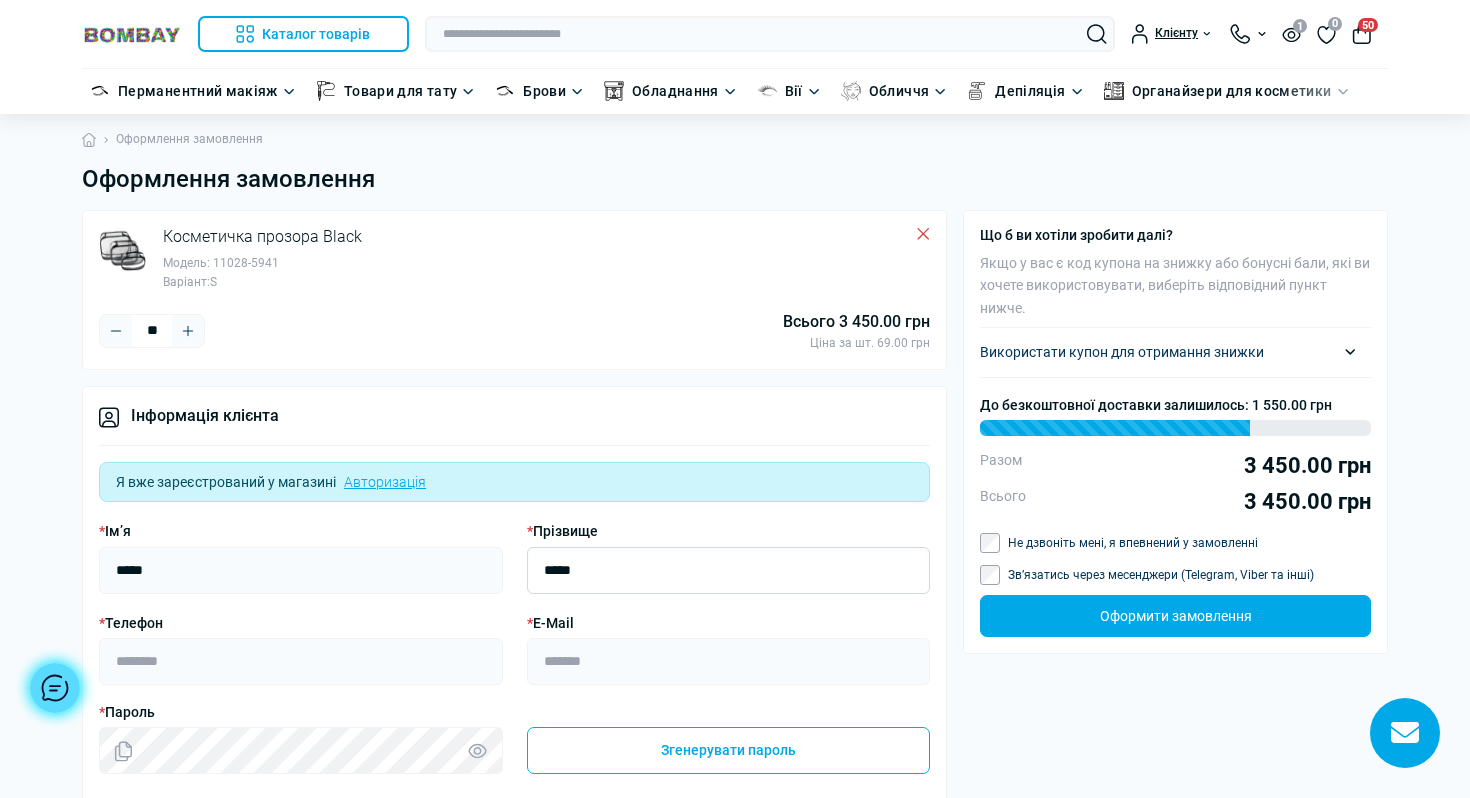 type on "*****" 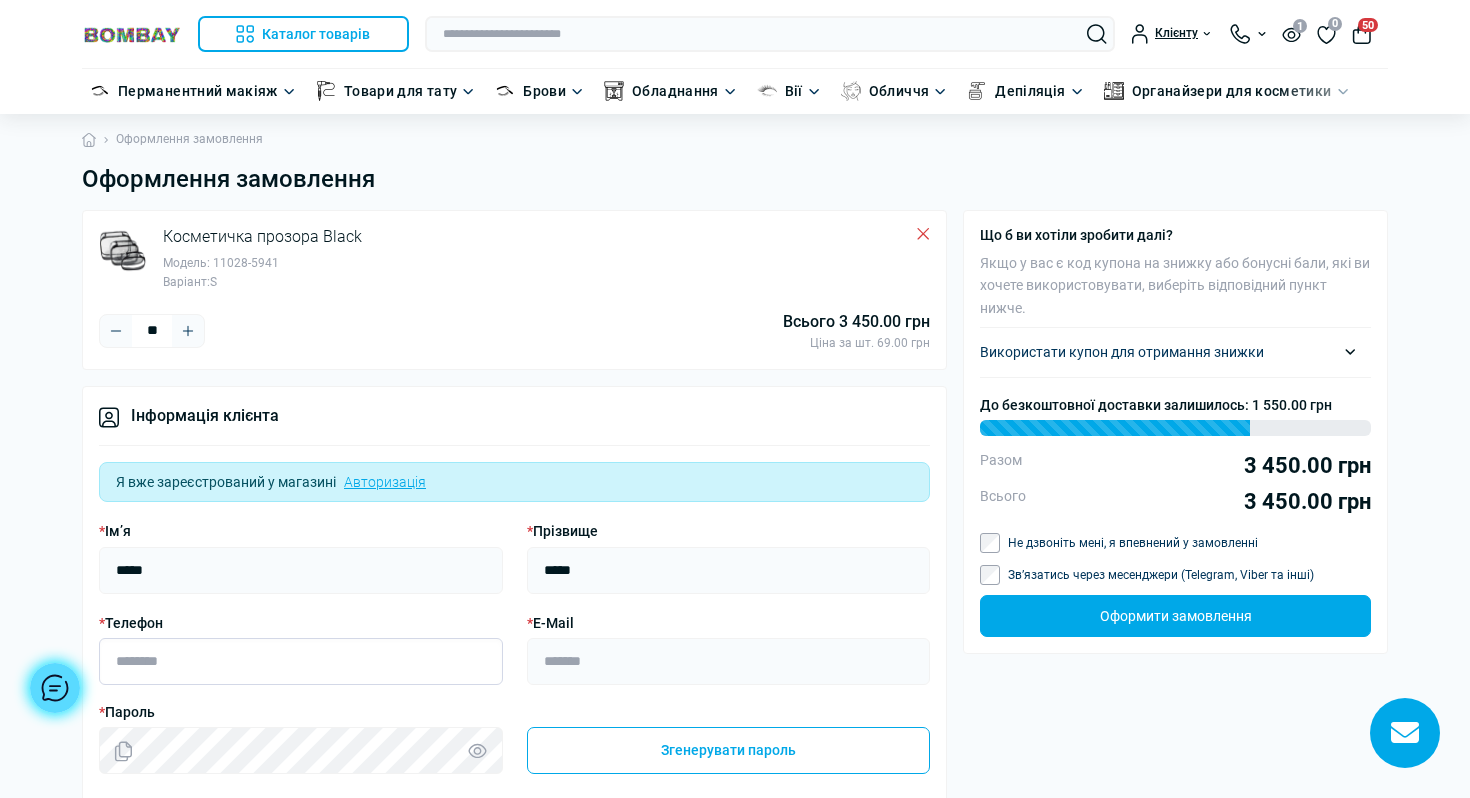 click on "*                                     Телефон" at bounding box center (301, 661) 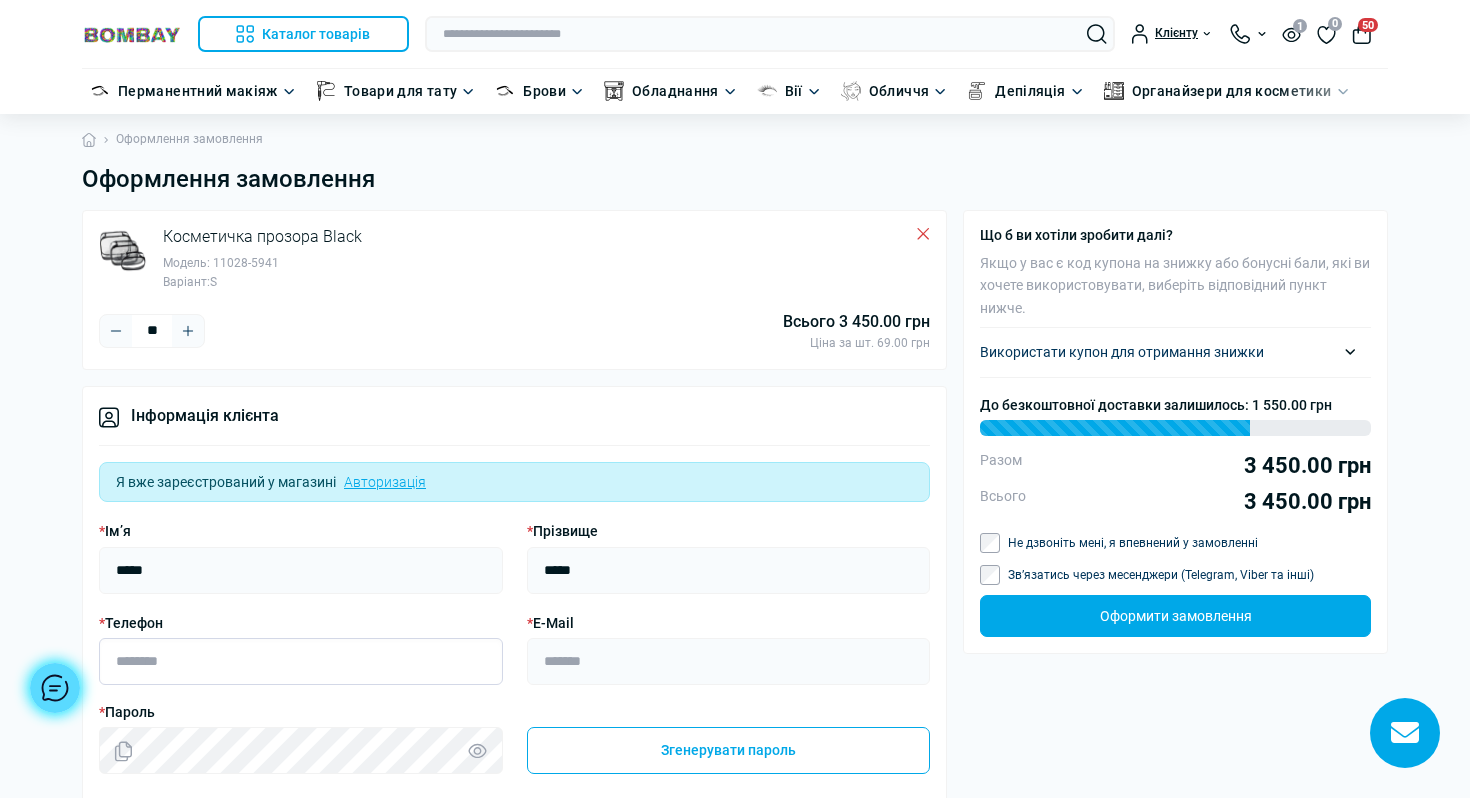 type on "**********" 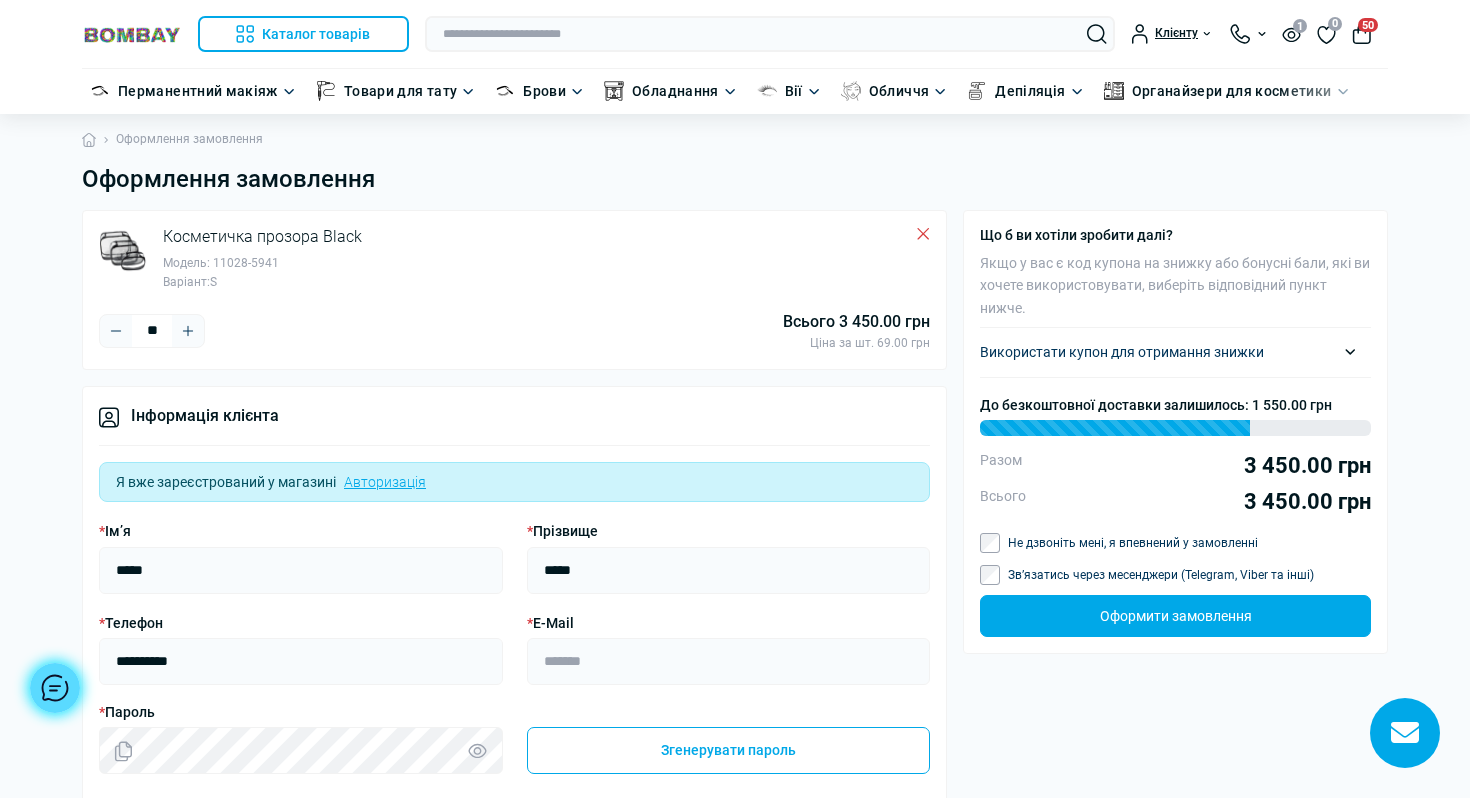 type on "**********" 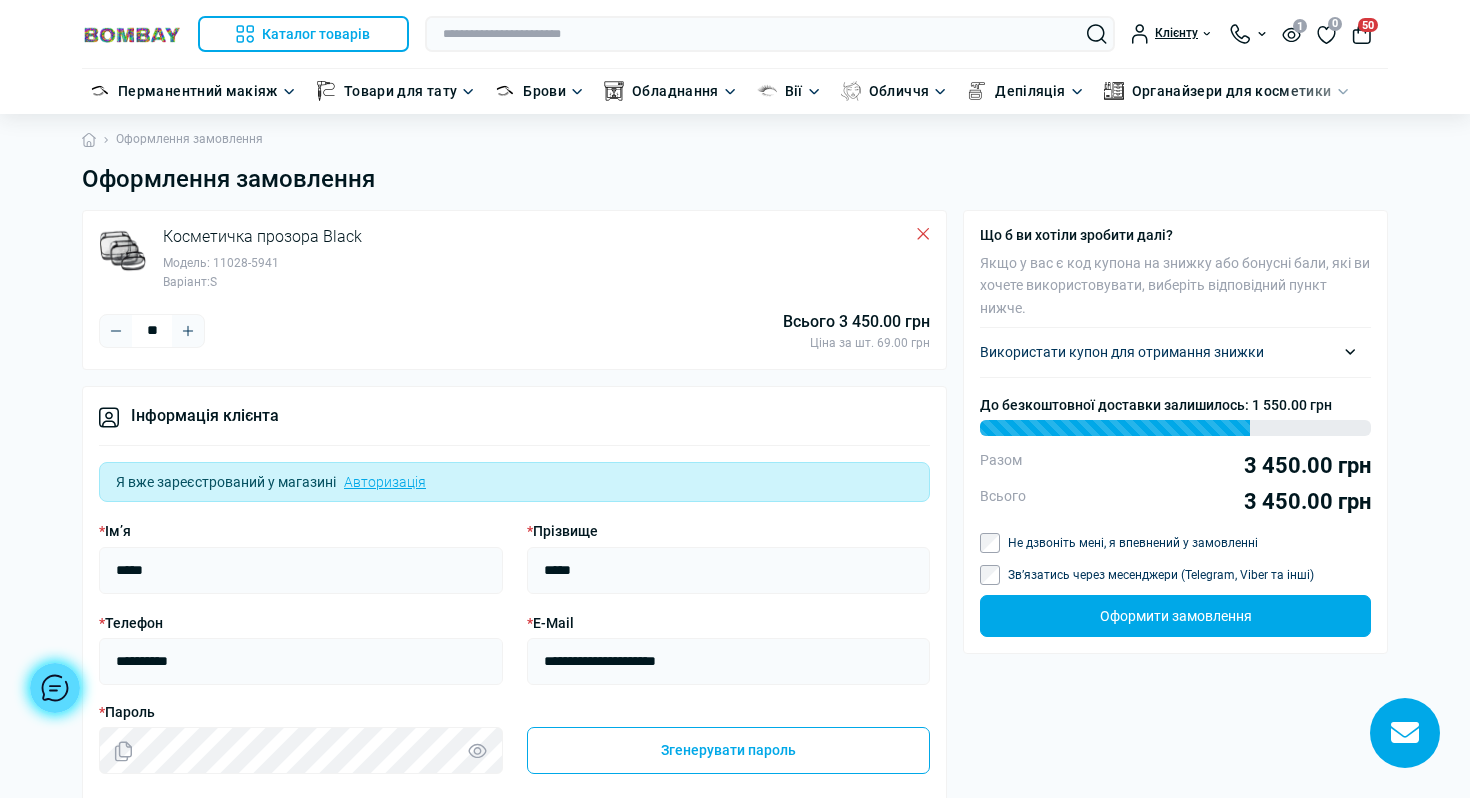 select on "****" 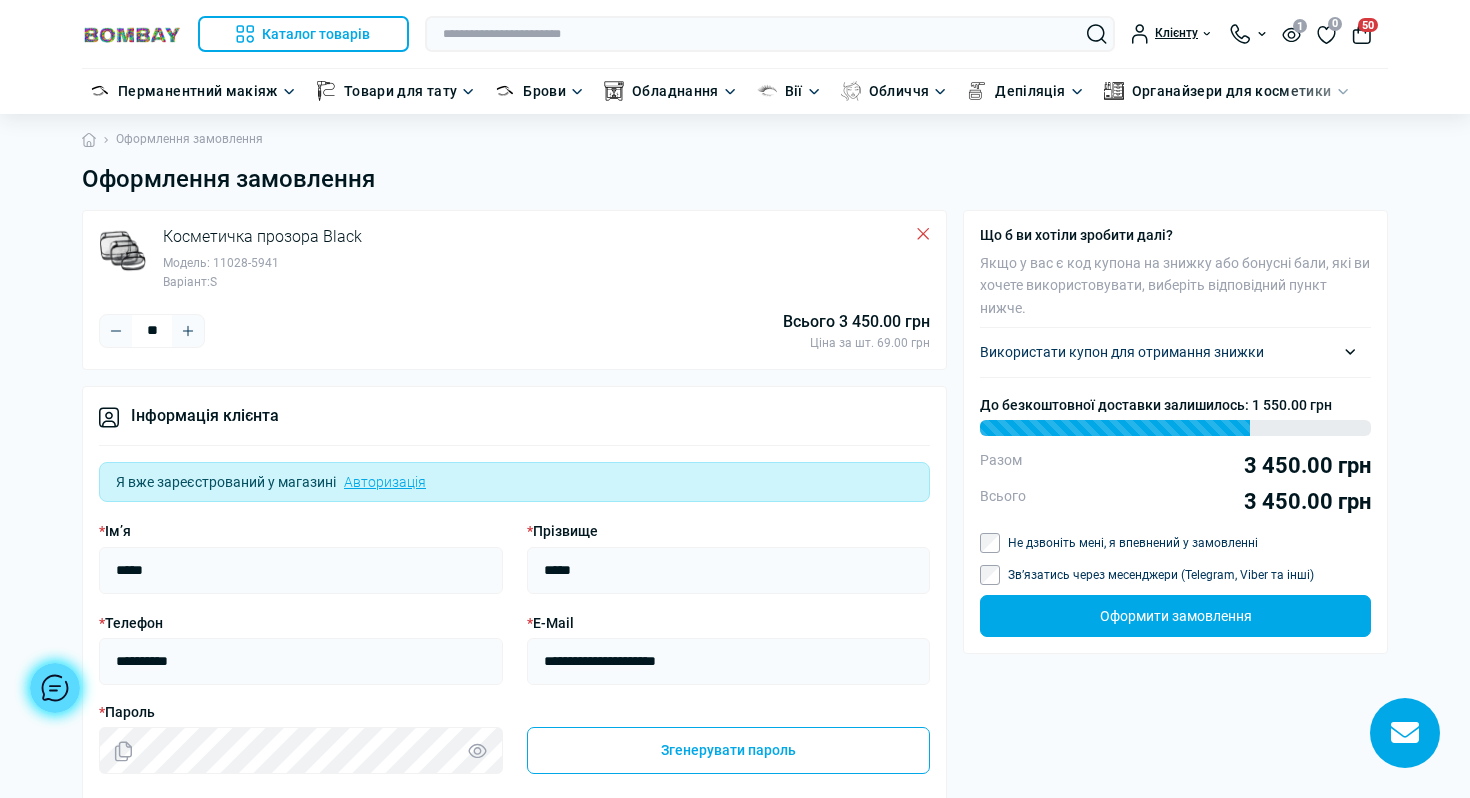 type on "**********" 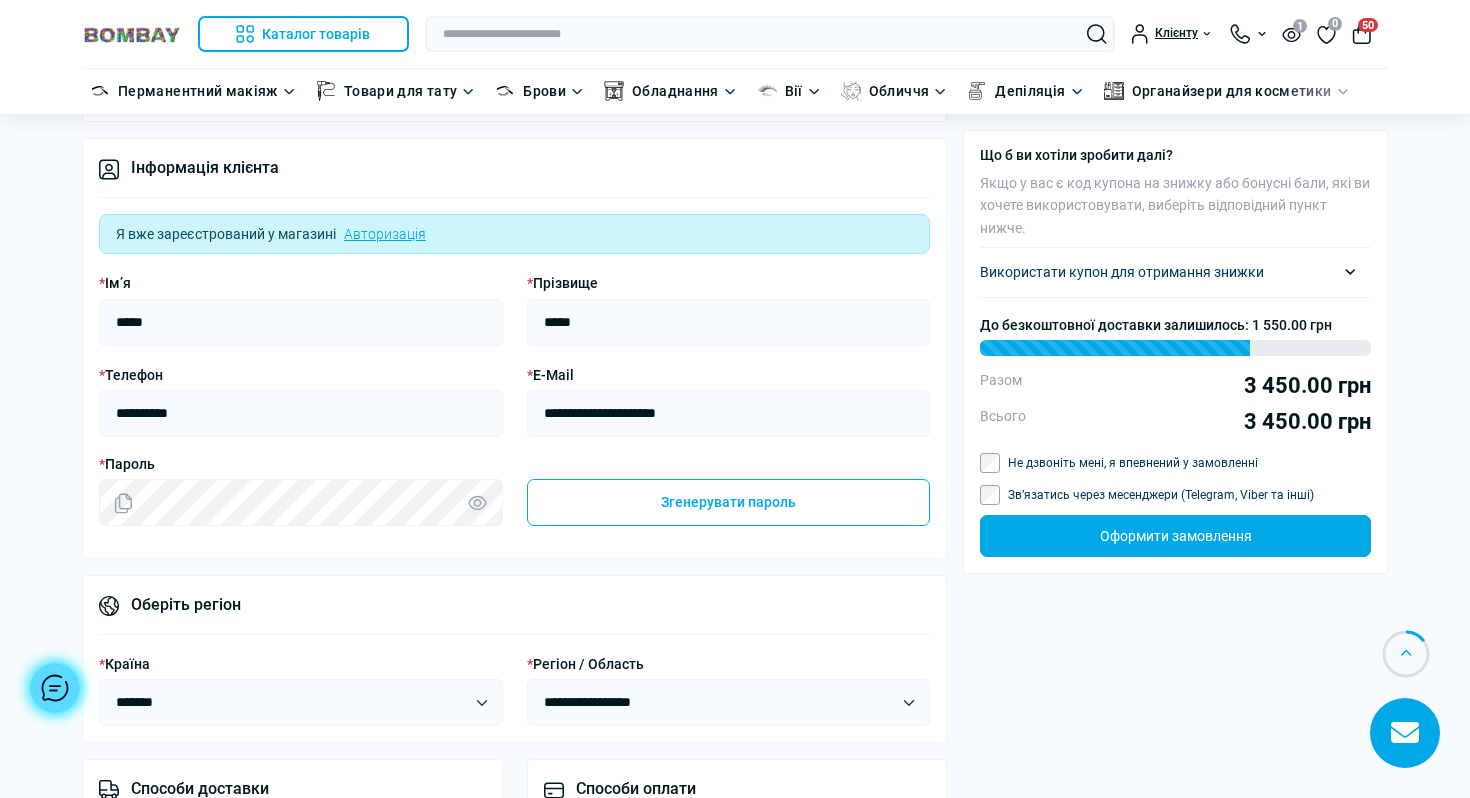 scroll, scrollTop: 294, scrollLeft: 0, axis: vertical 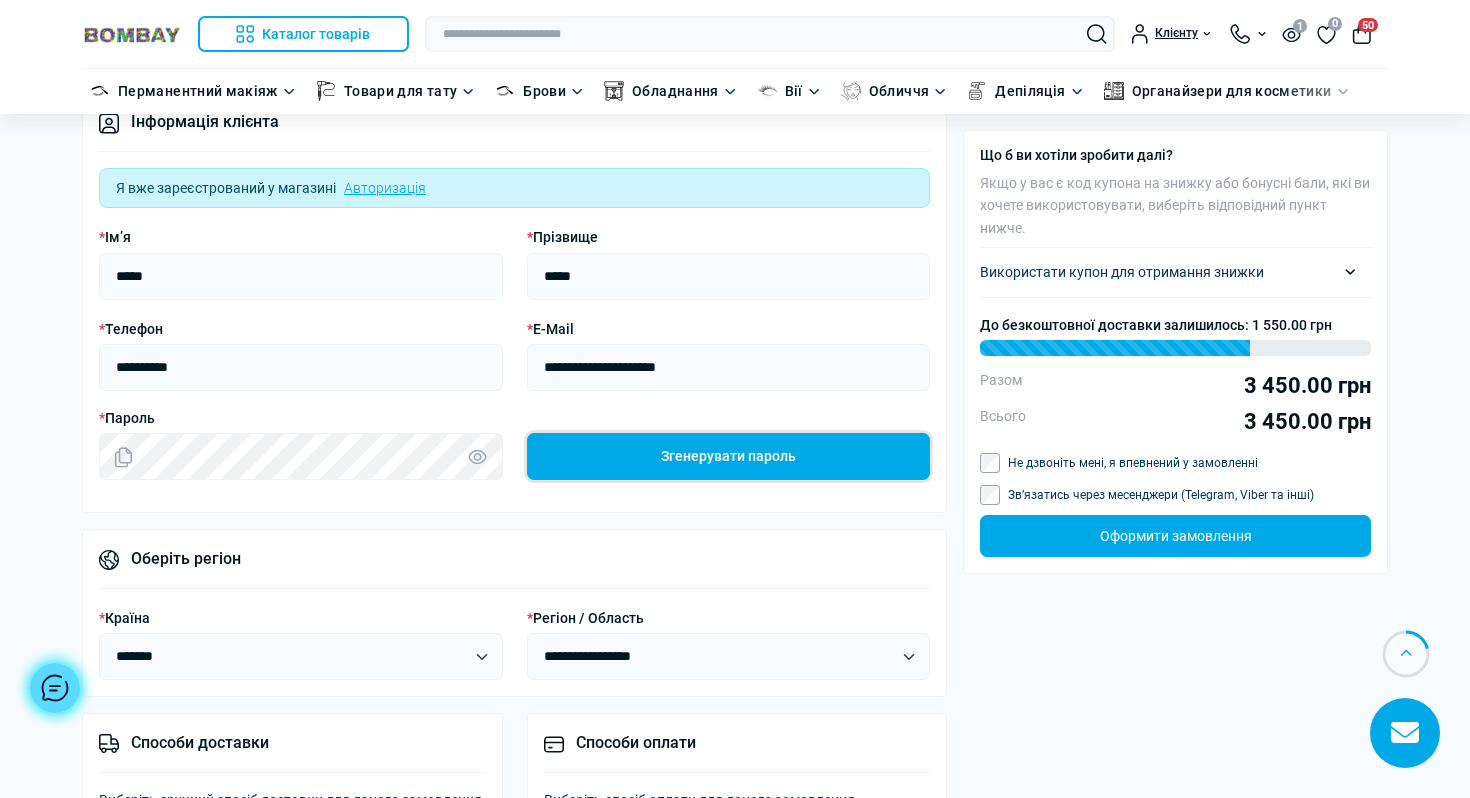 click on "Згенерувати пароль" at bounding box center (729, 456) 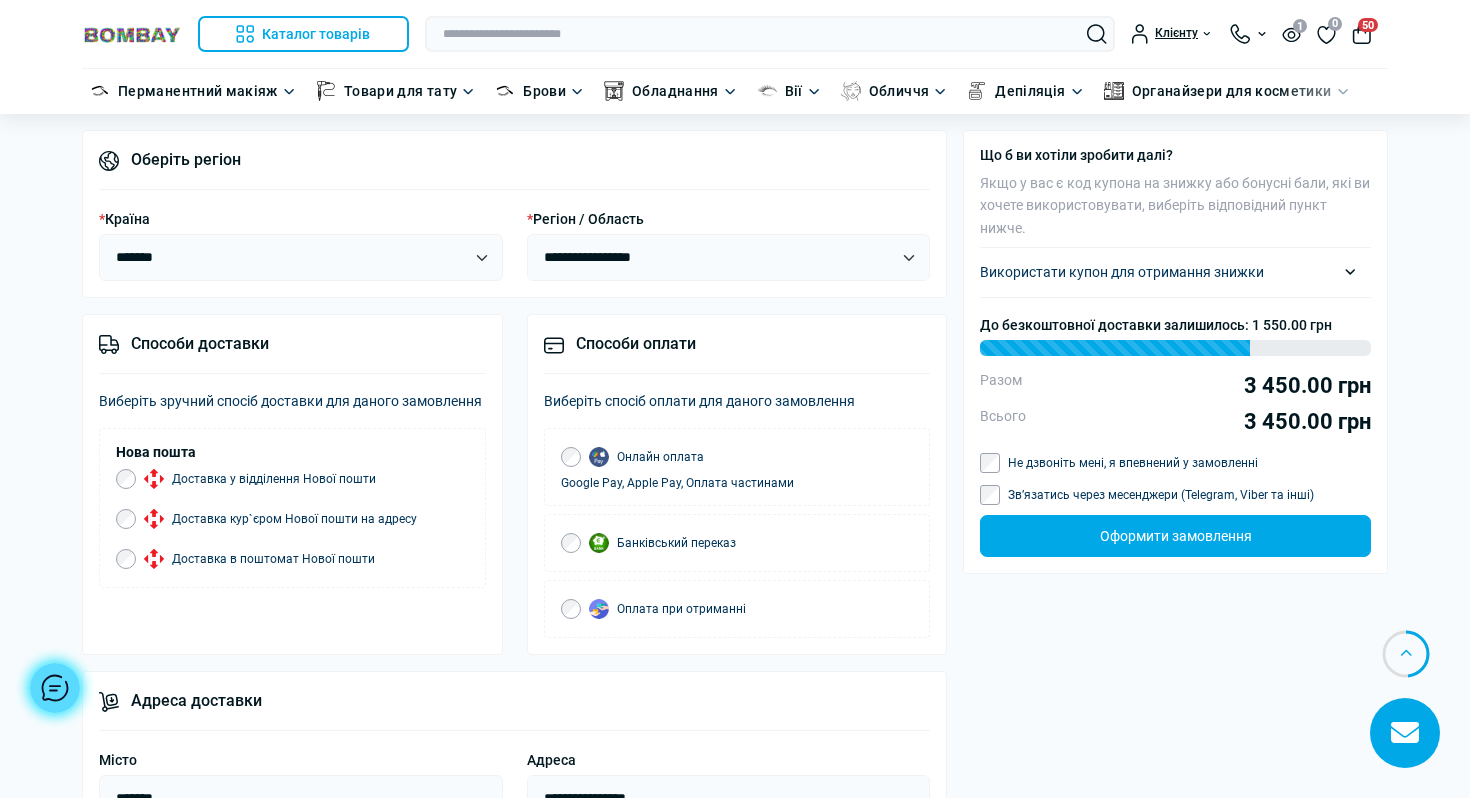 scroll, scrollTop: 698, scrollLeft: 0, axis: vertical 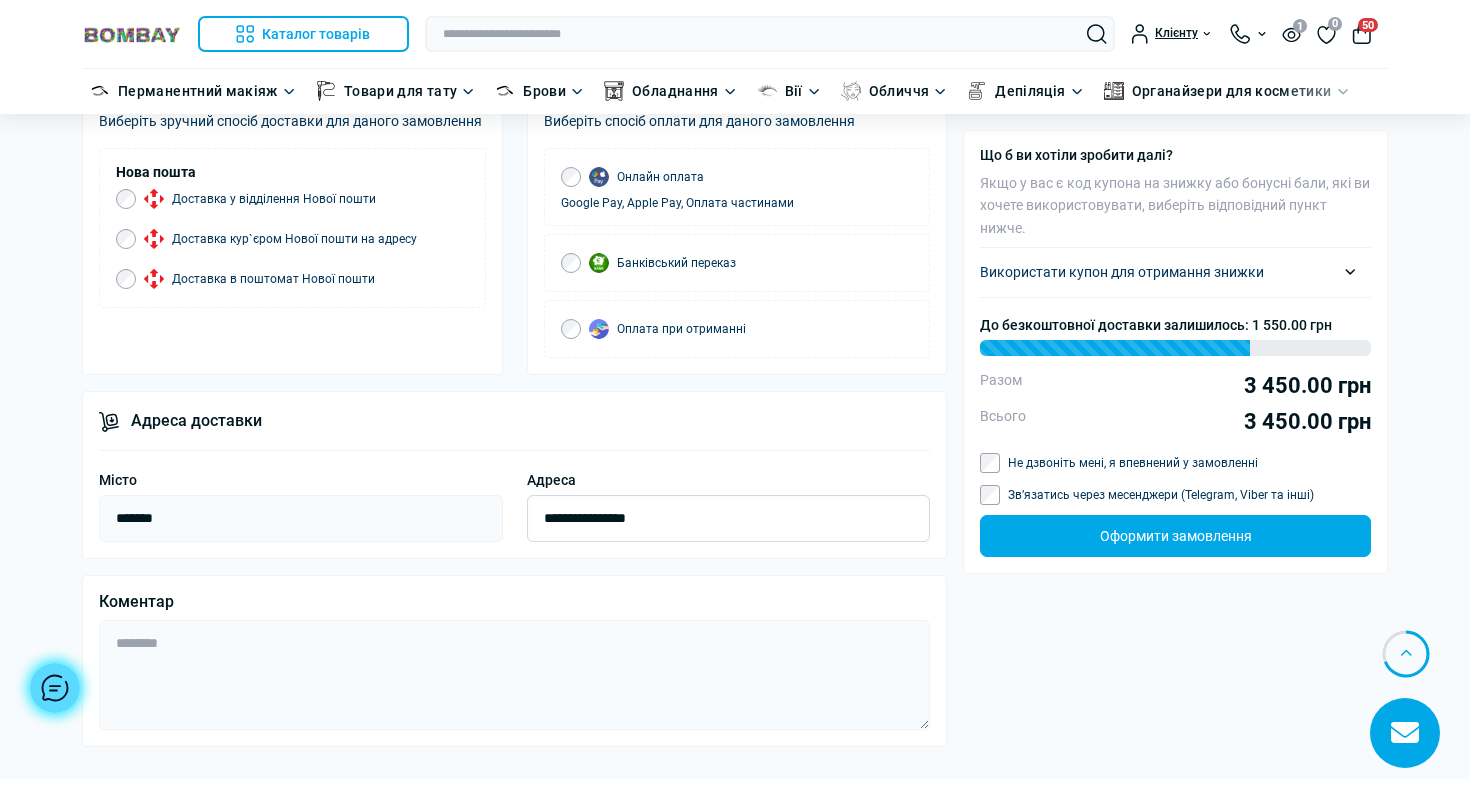 drag, startPoint x: 692, startPoint y: 528, endPoint x: 544, endPoint y: 528, distance: 148 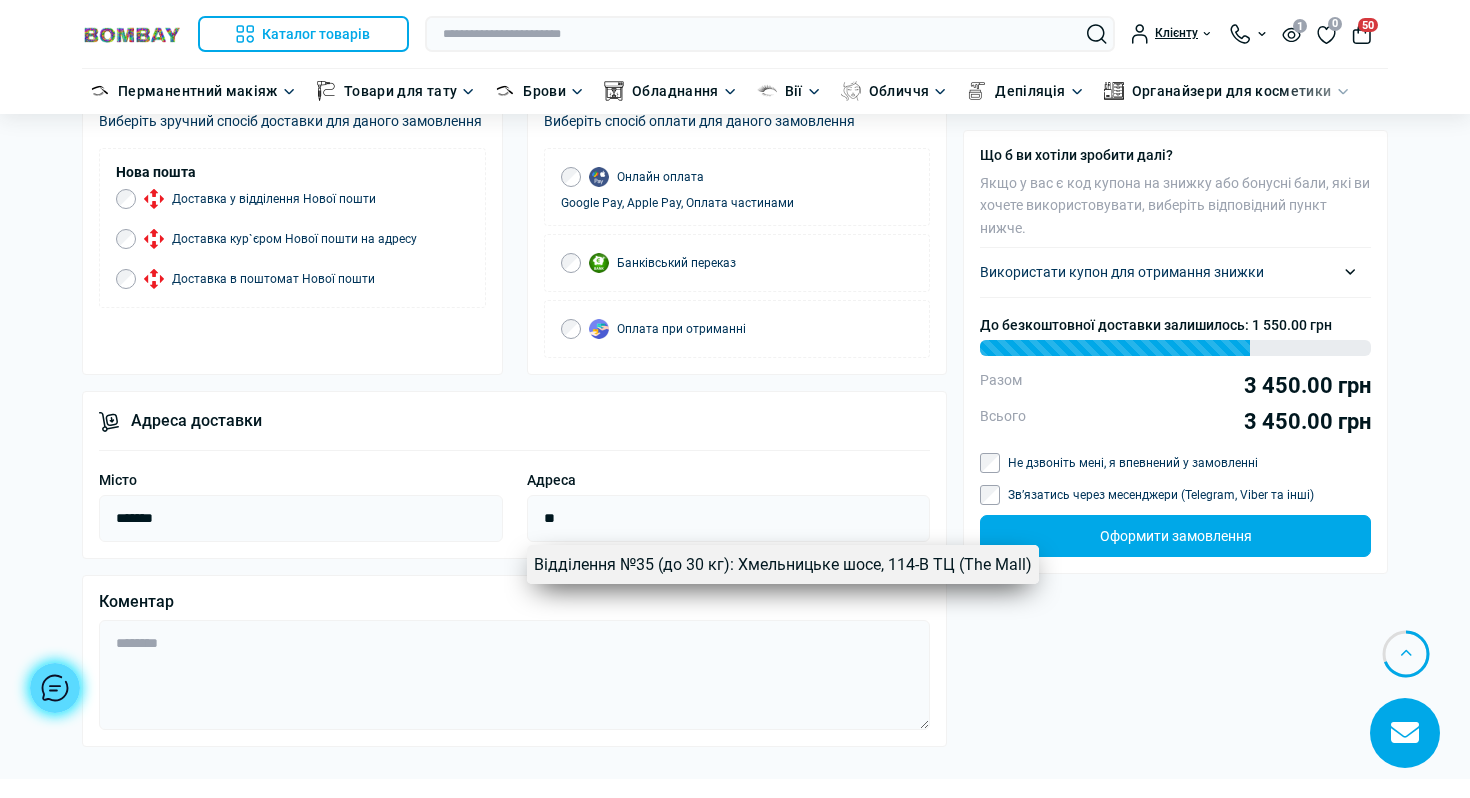 click on "Відділення №35 (до 30 кг): Хмельницьке шосе, 114-В ТЦ (The Mall)" at bounding box center (783, 565) 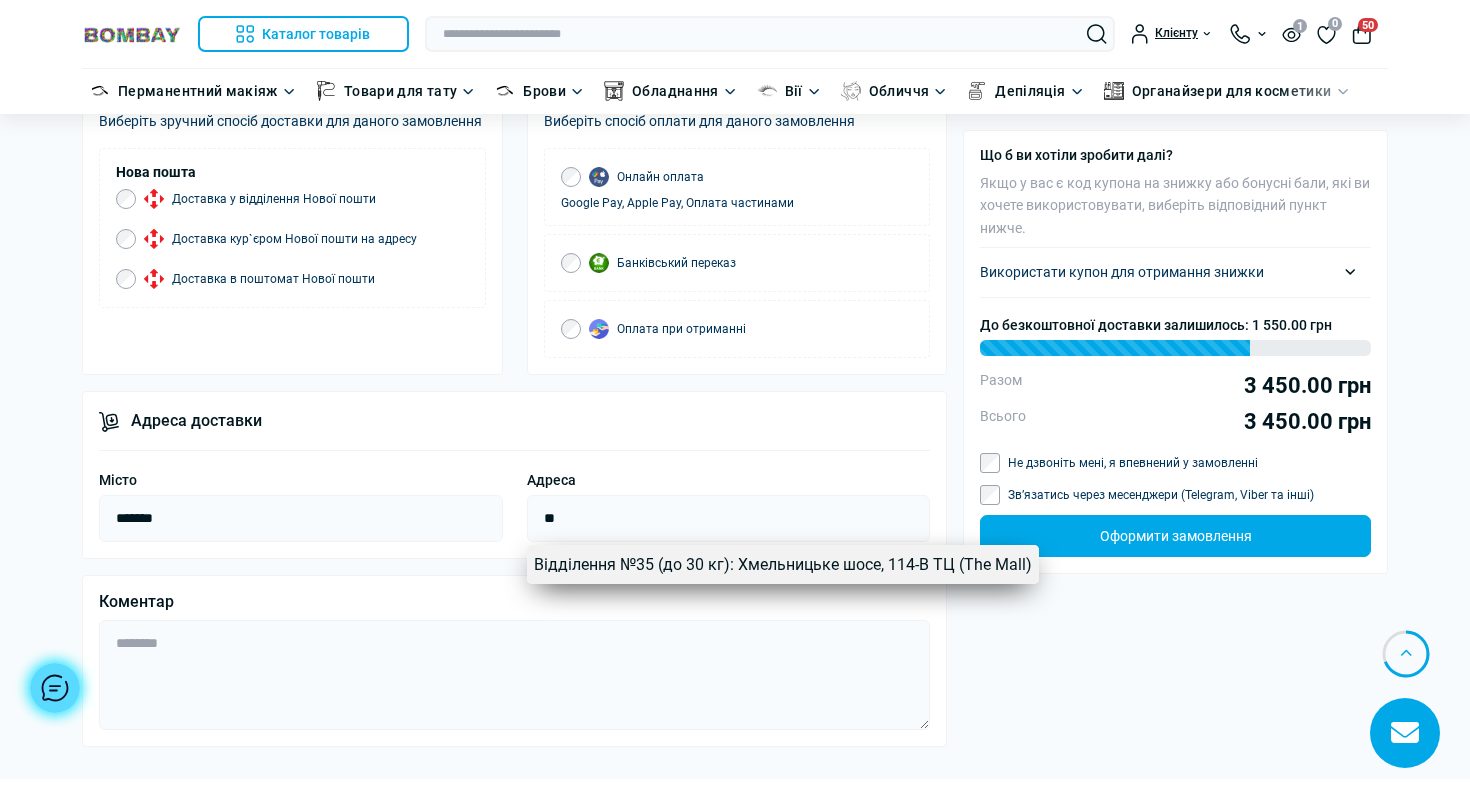 type on "**********" 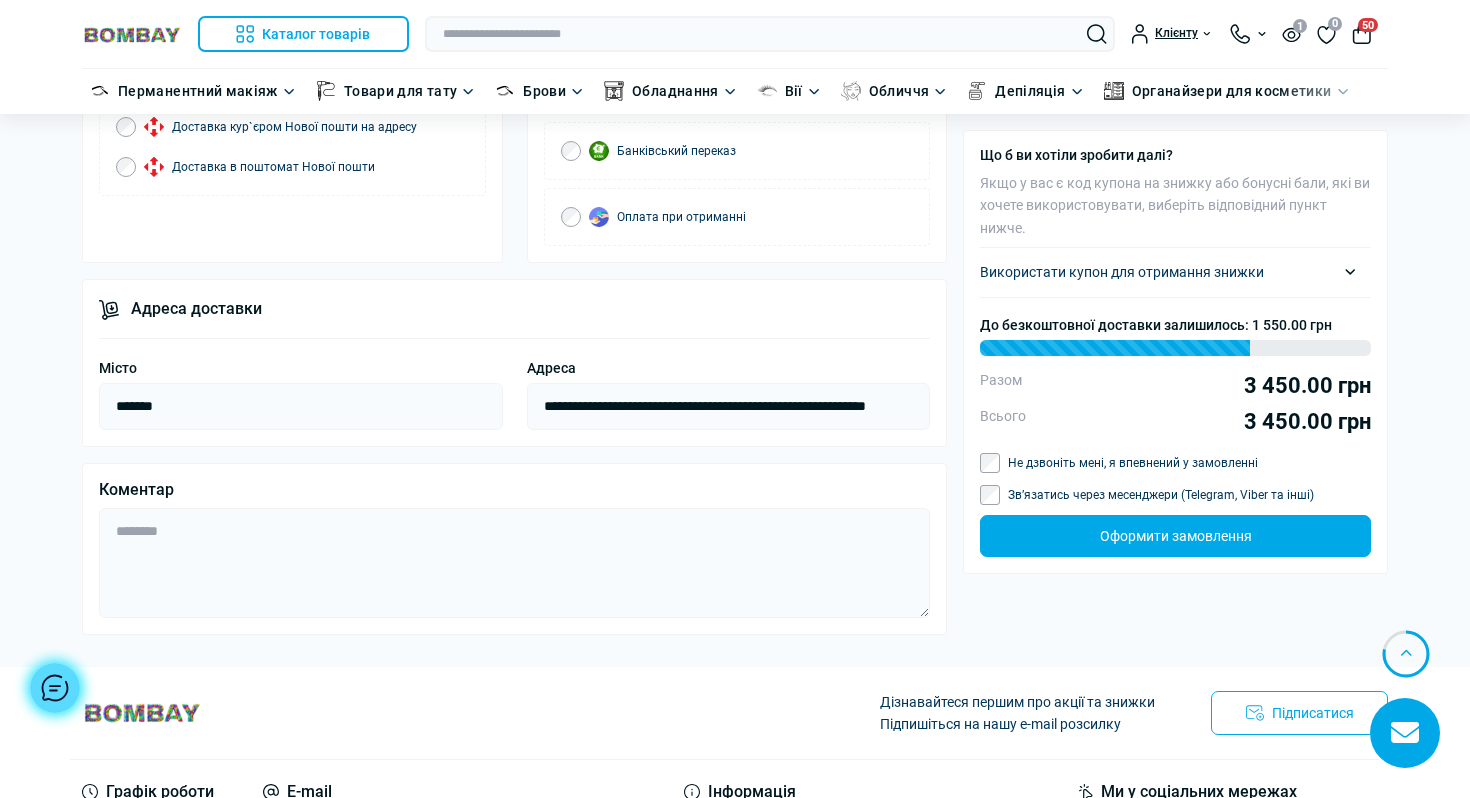 scroll, scrollTop: 1109, scrollLeft: 0, axis: vertical 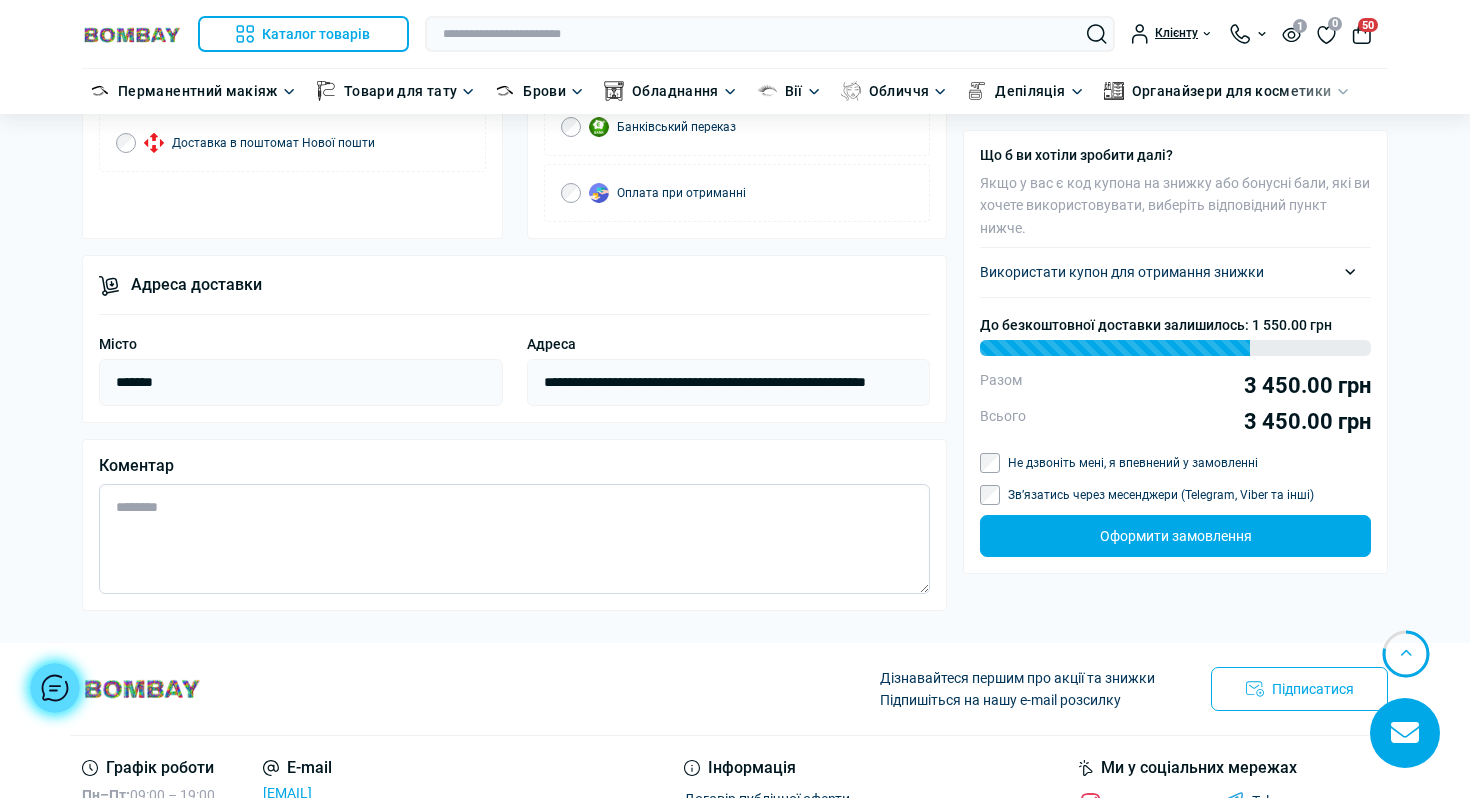 click at bounding box center (514, 539) 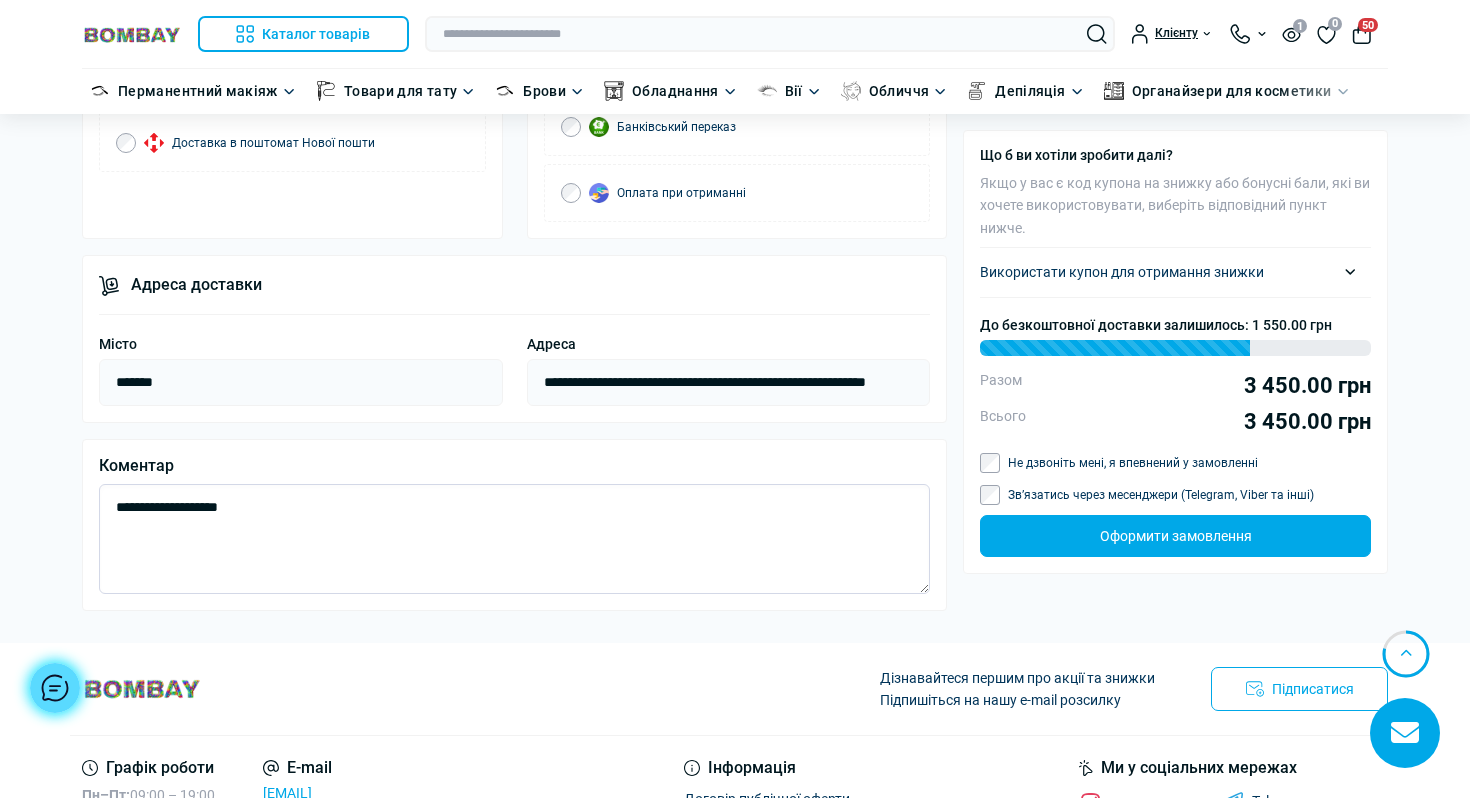 type on "**********" 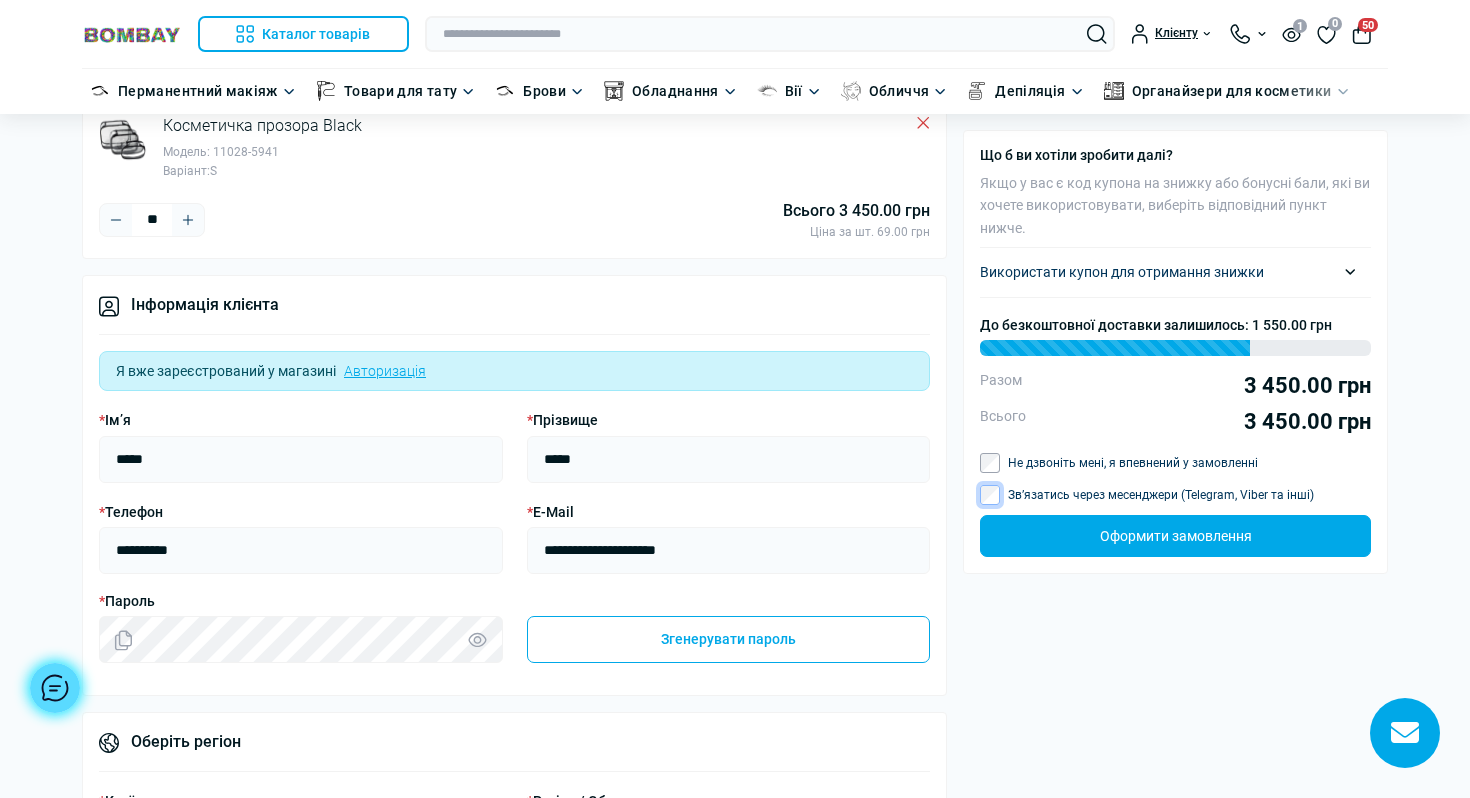 scroll, scrollTop: 0, scrollLeft: 0, axis: both 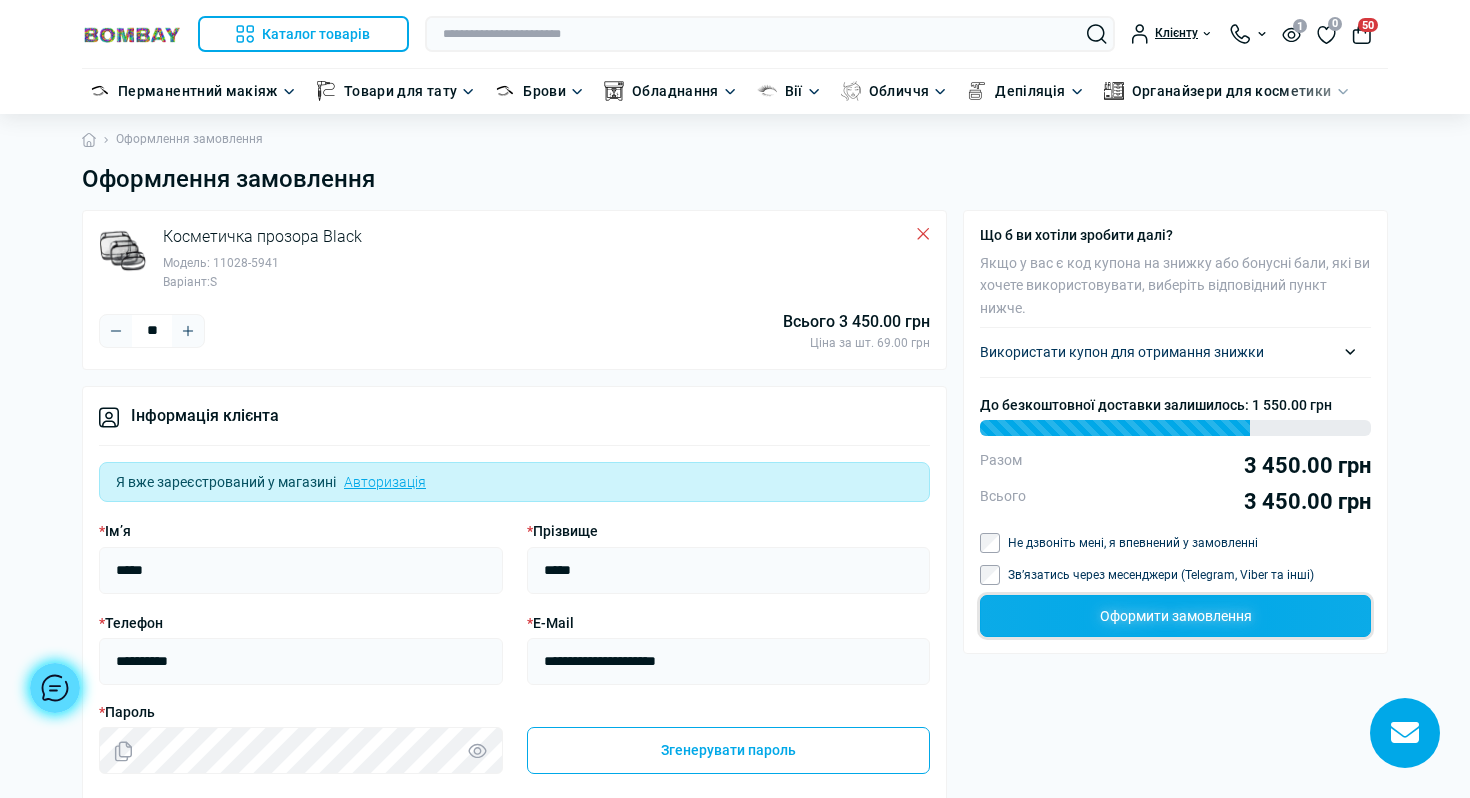 click on "Оформити замовлення" at bounding box center [1175, 616] 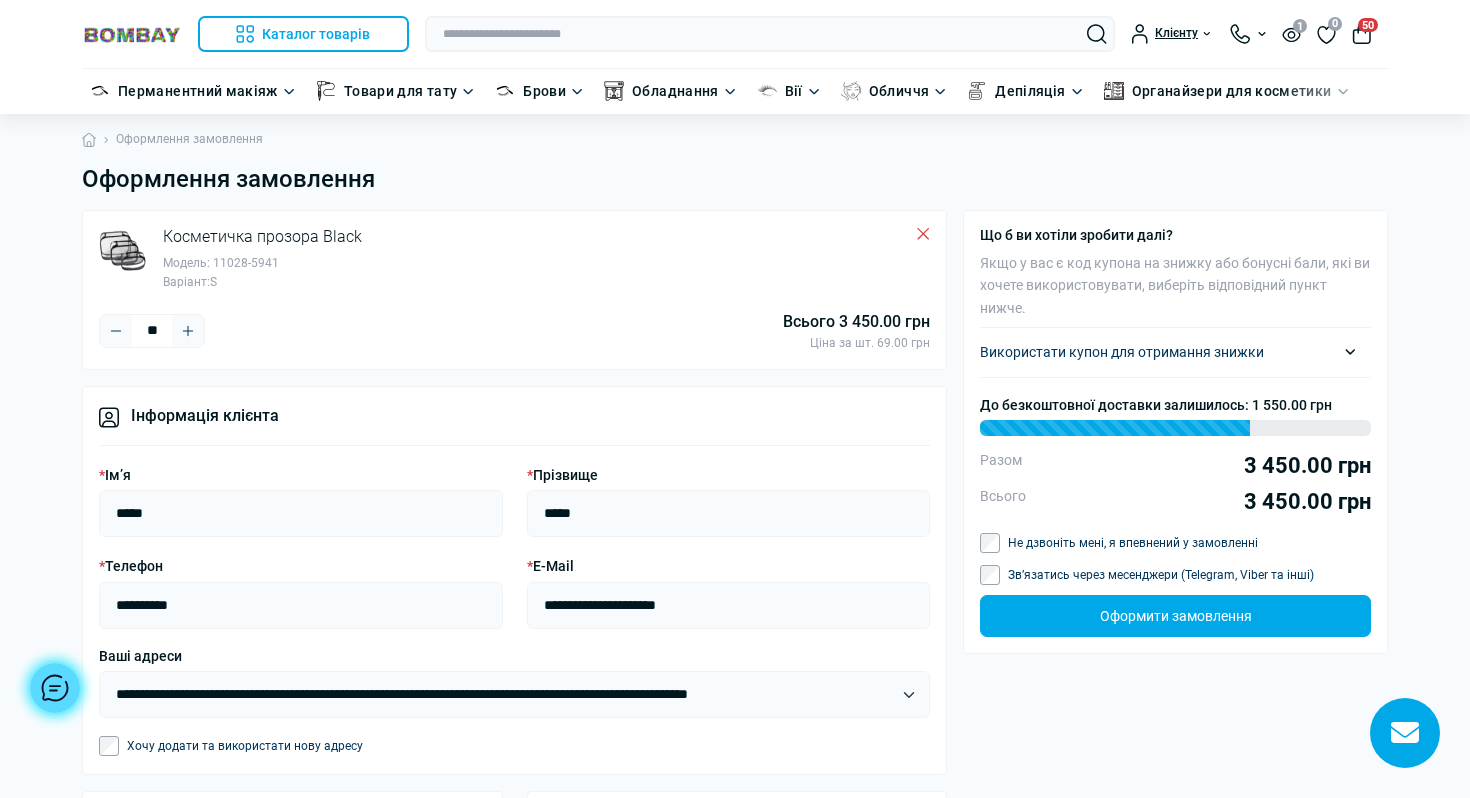 scroll, scrollTop: 0, scrollLeft: 0, axis: both 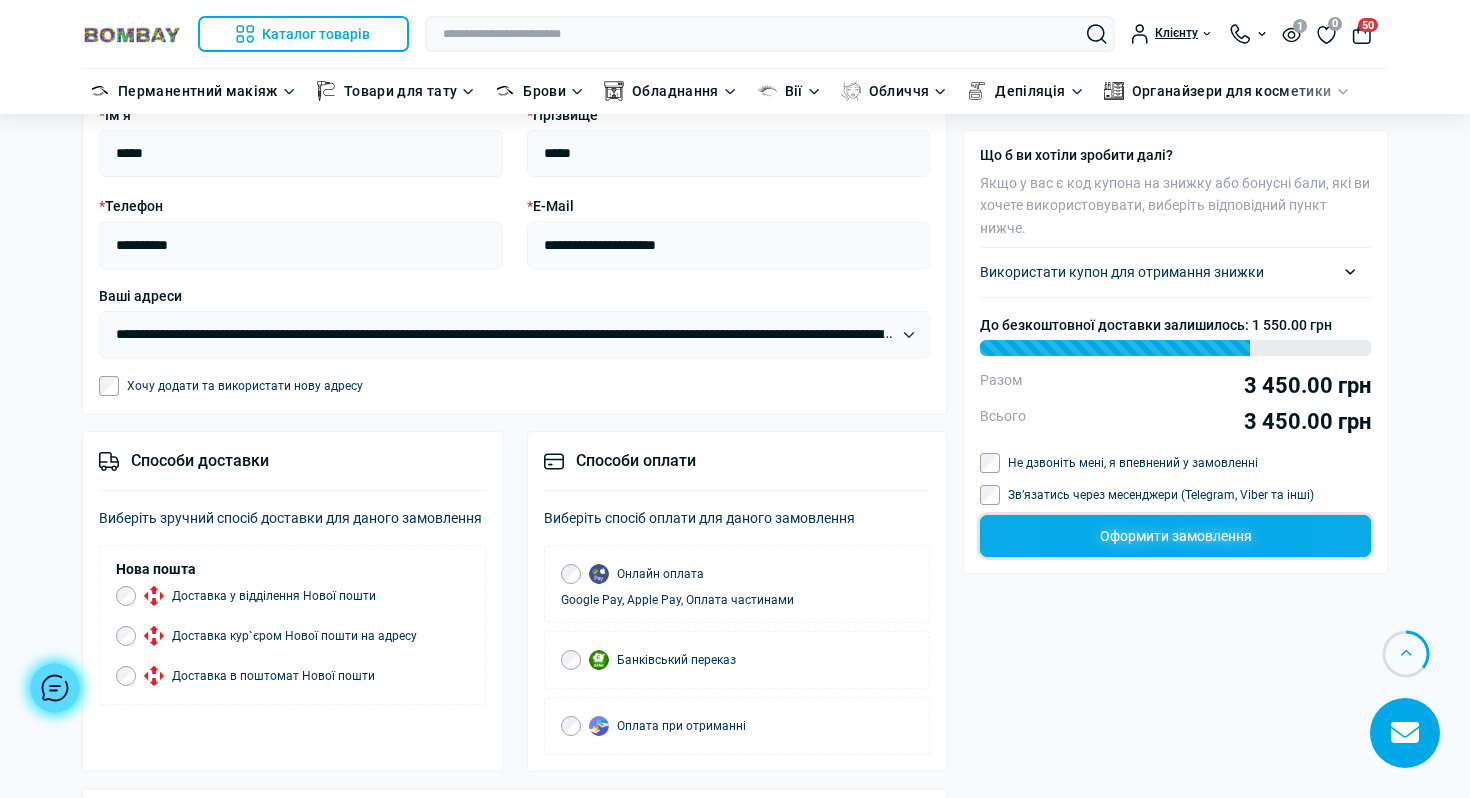 click on "Оформити замовлення" at bounding box center [1175, 536] 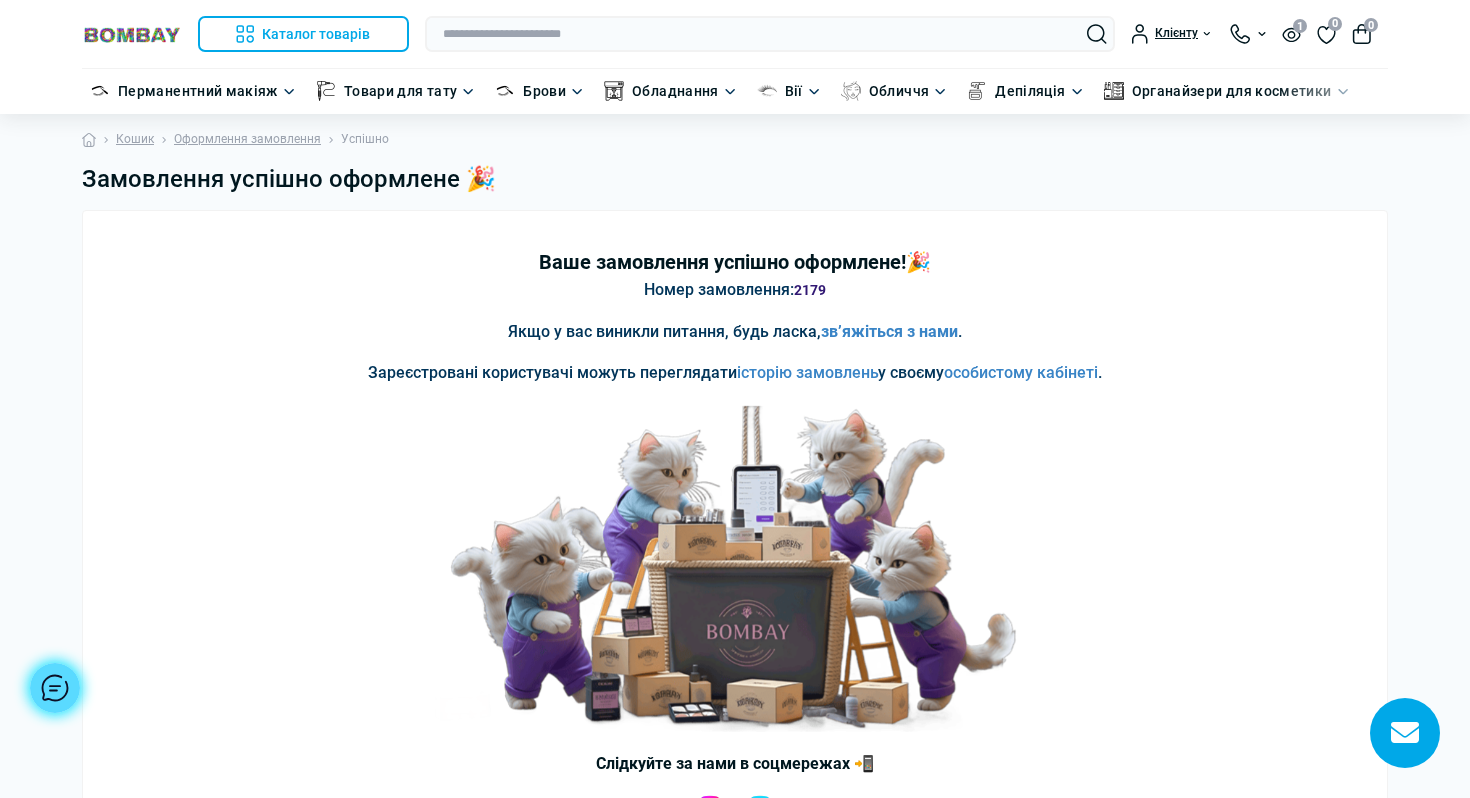 scroll, scrollTop: 0, scrollLeft: 0, axis: both 